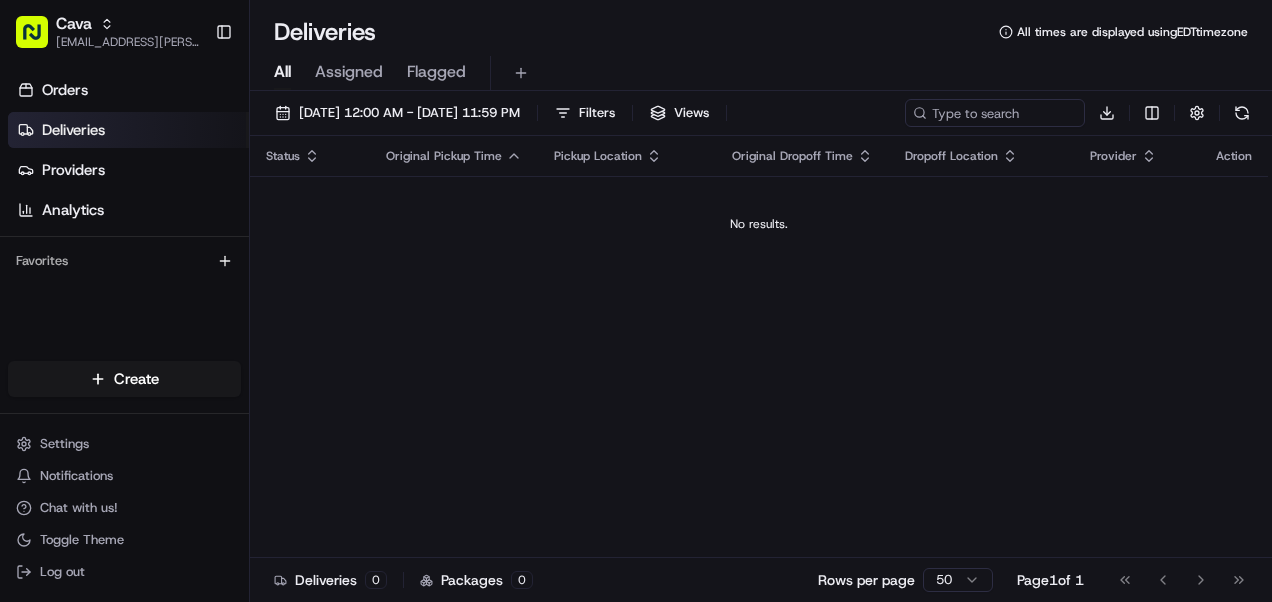 scroll, scrollTop: 0, scrollLeft: 0, axis: both 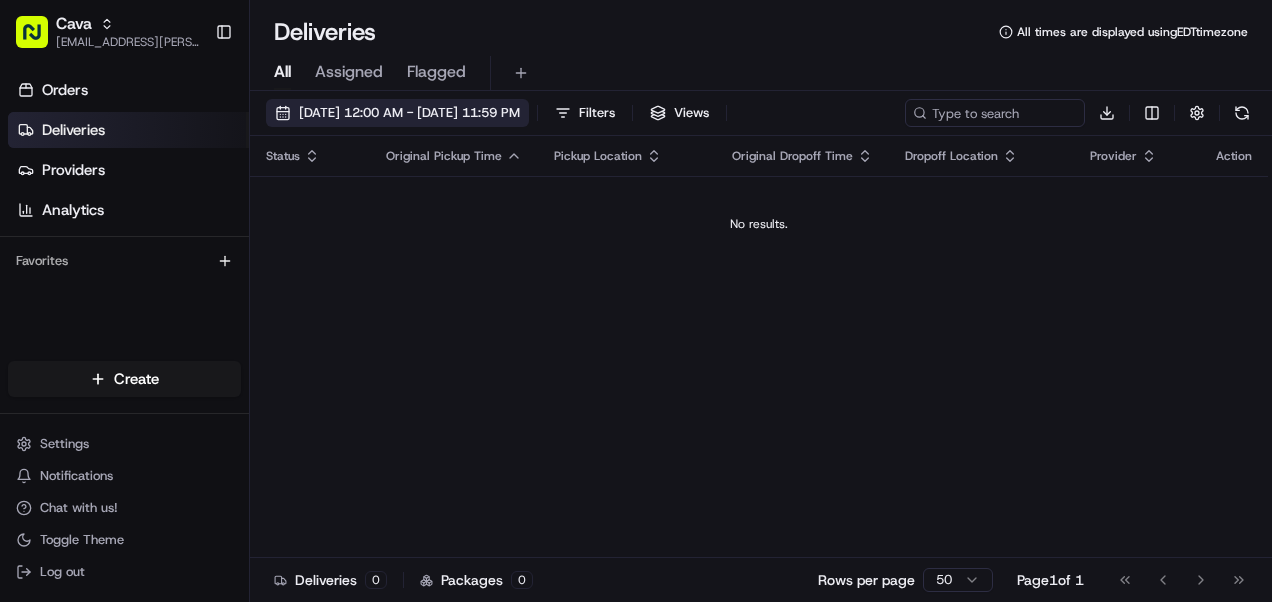 click on "[DATE] 12:00 AM - [DATE] 11:59 PM" at bounding box center (409, 113) 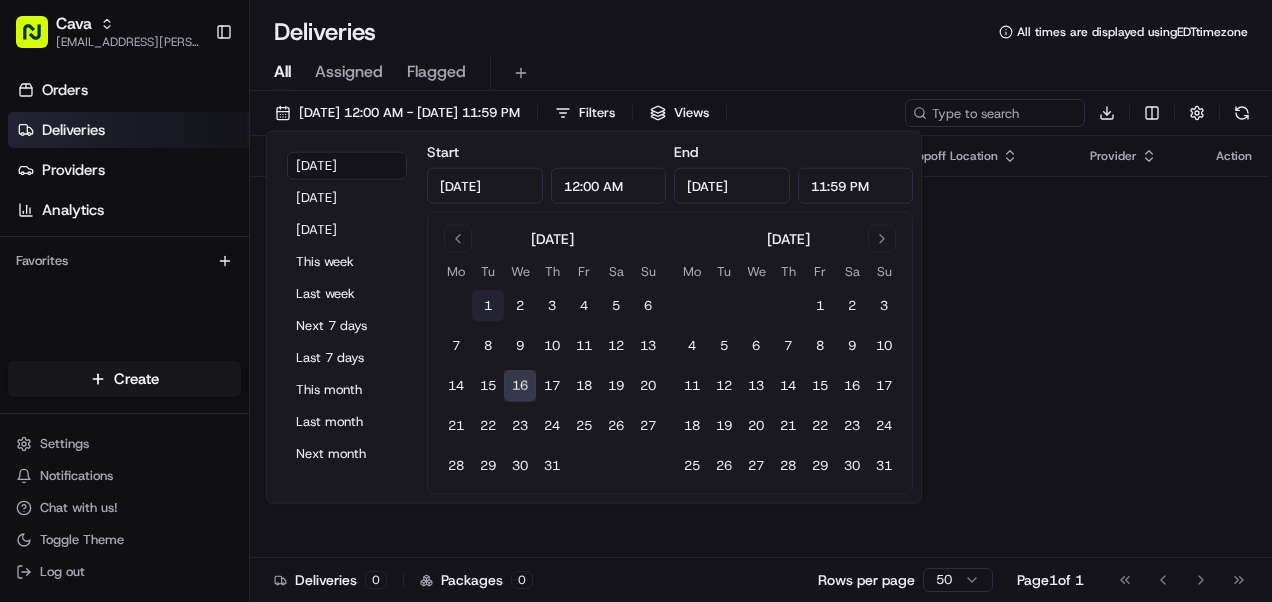 click on "1" at bounding box center (488, 306) 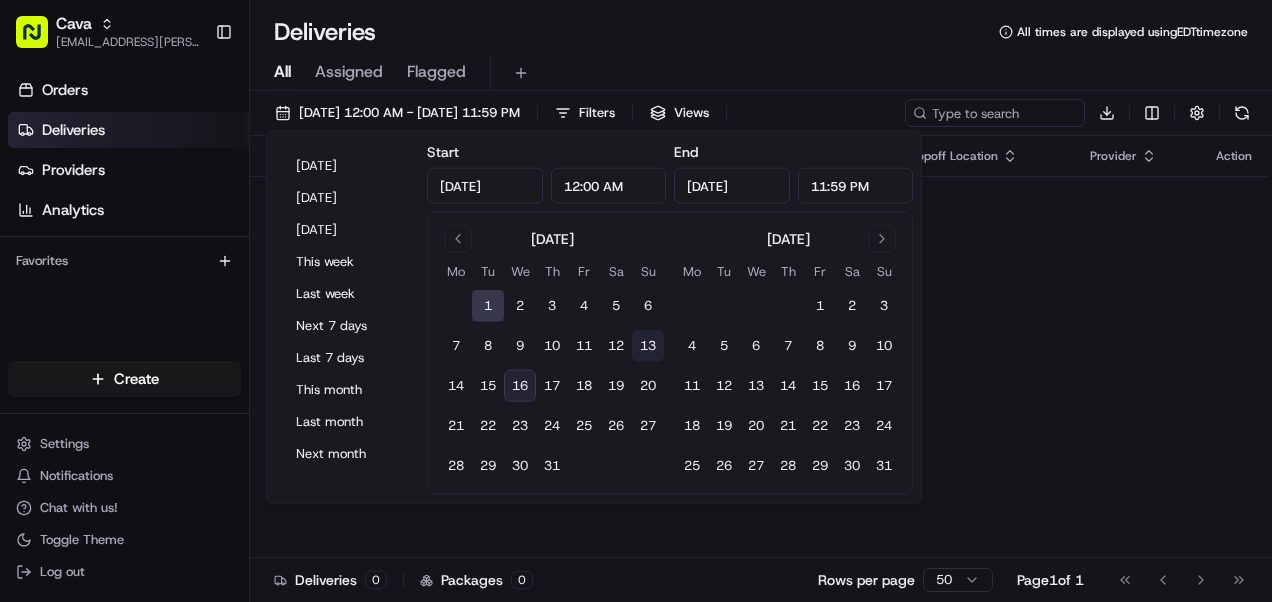 click on "13" at bounding box center [648, 346] 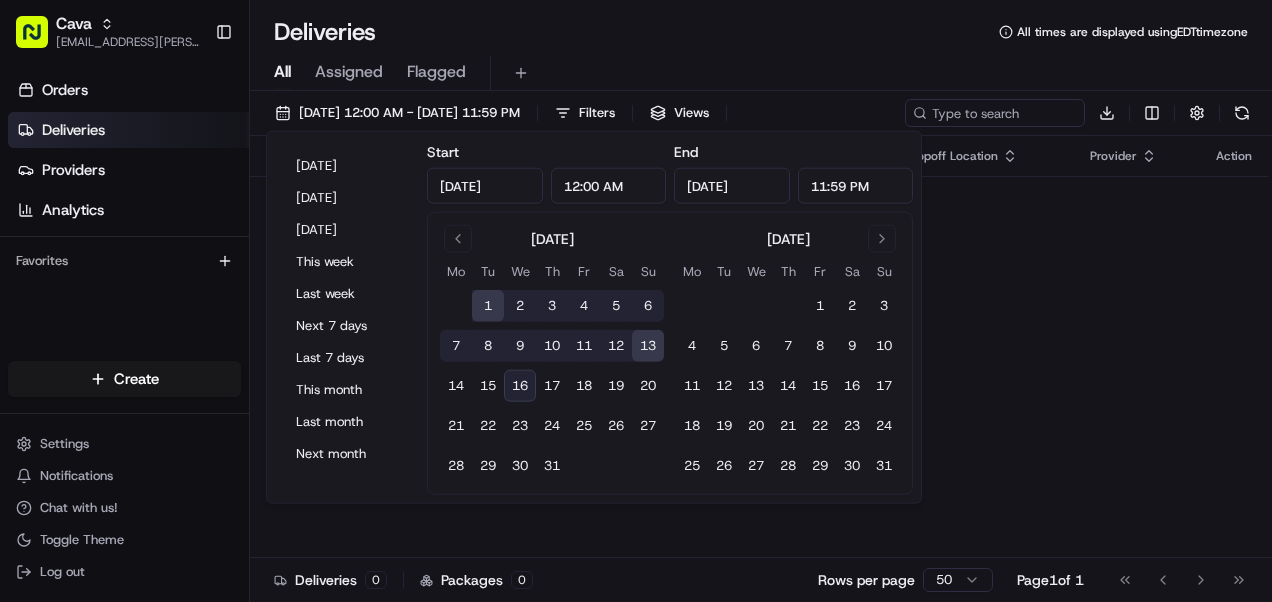 click on "Status Original Pickup Time Pickup Location Original Dropoff Time Dropoff Location Provider Action No results." at bounding box center (759, 347) 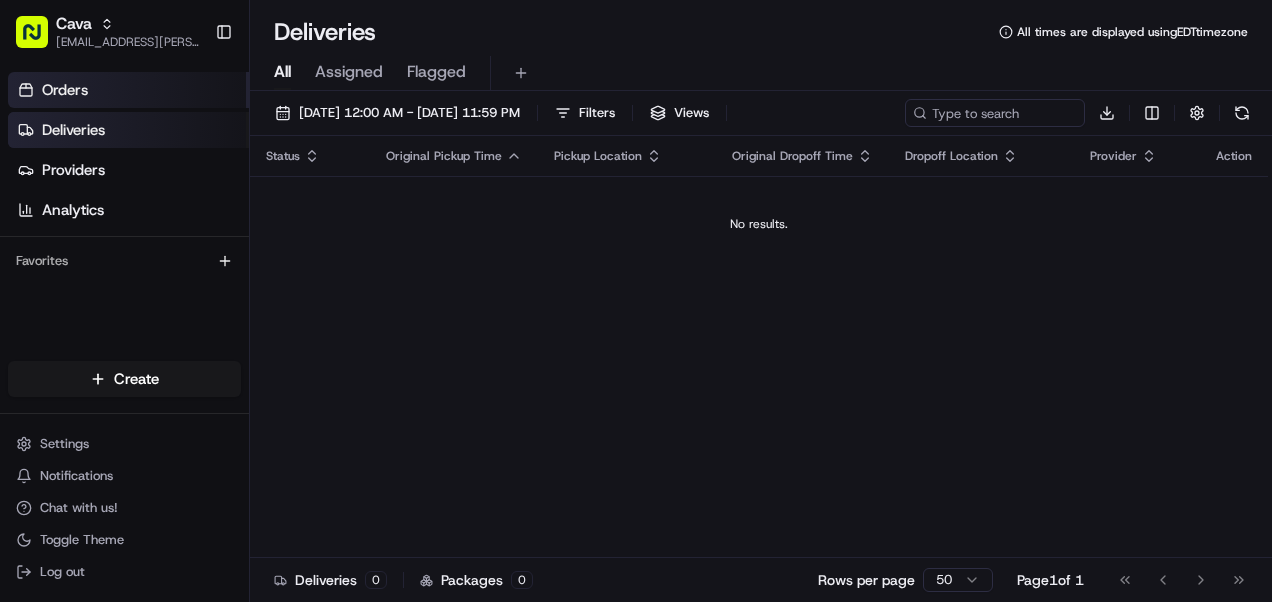 drag, startPoint x: 81, startPoint y: 92, endPoint x: 102, endPoint y: 88, distance: 21.377558 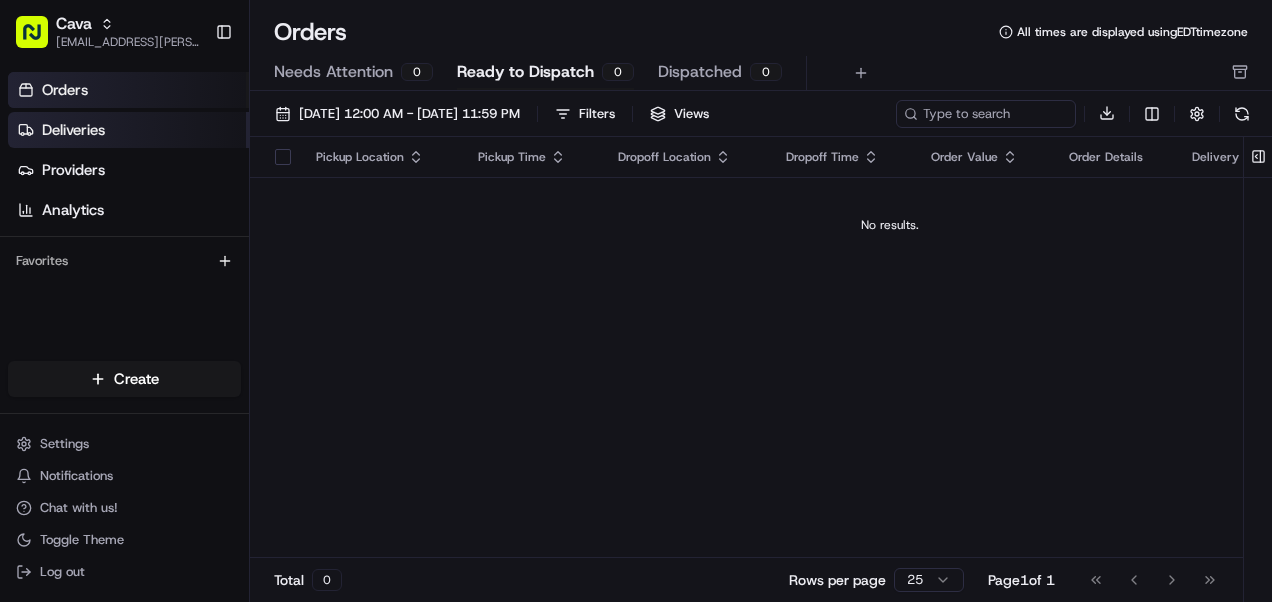 click on "Deliveries" at bounding box center [73, 130] 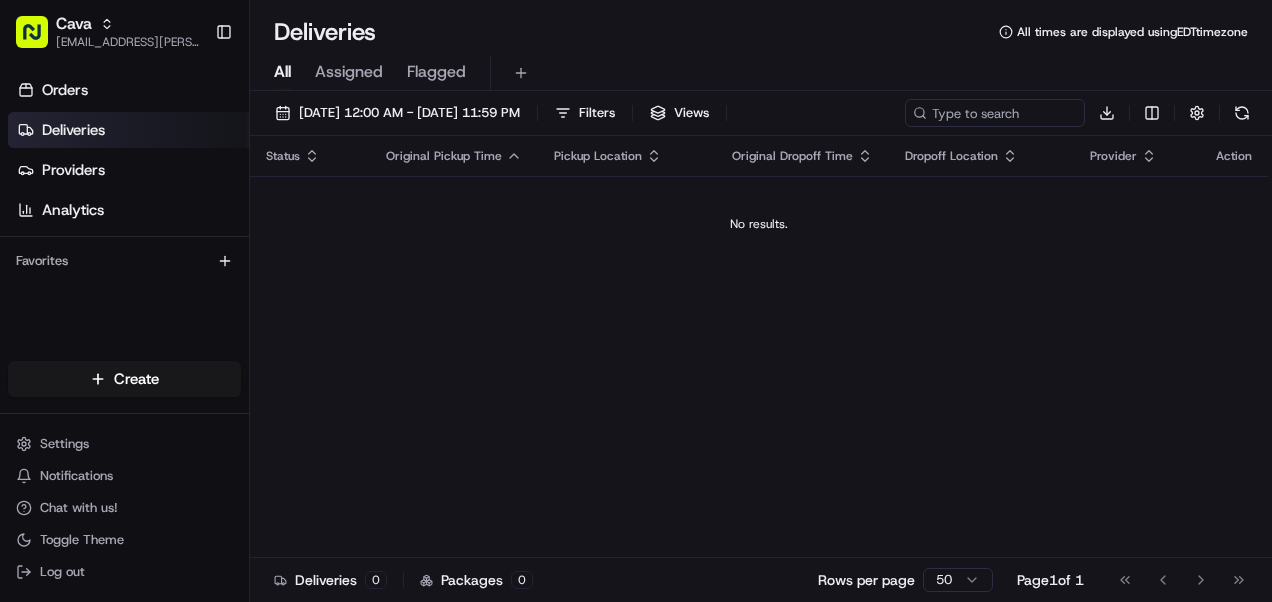 click on "Assigned" at bounding box center [349, 72] 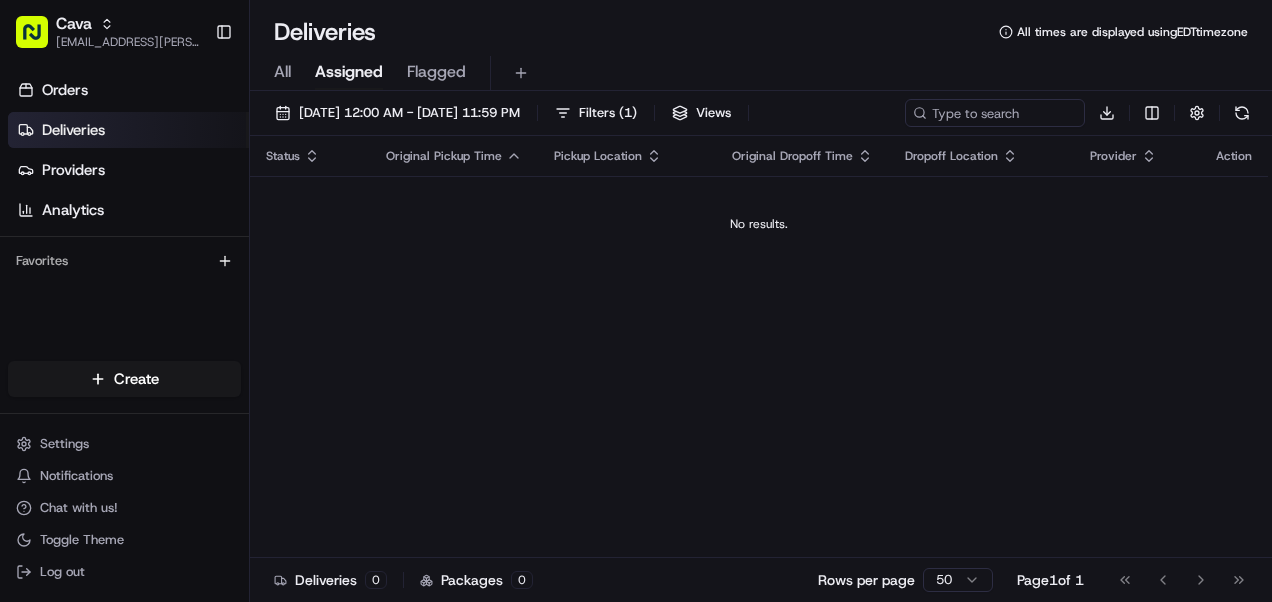 click on "Flagged" at bounding box center [436, 72] 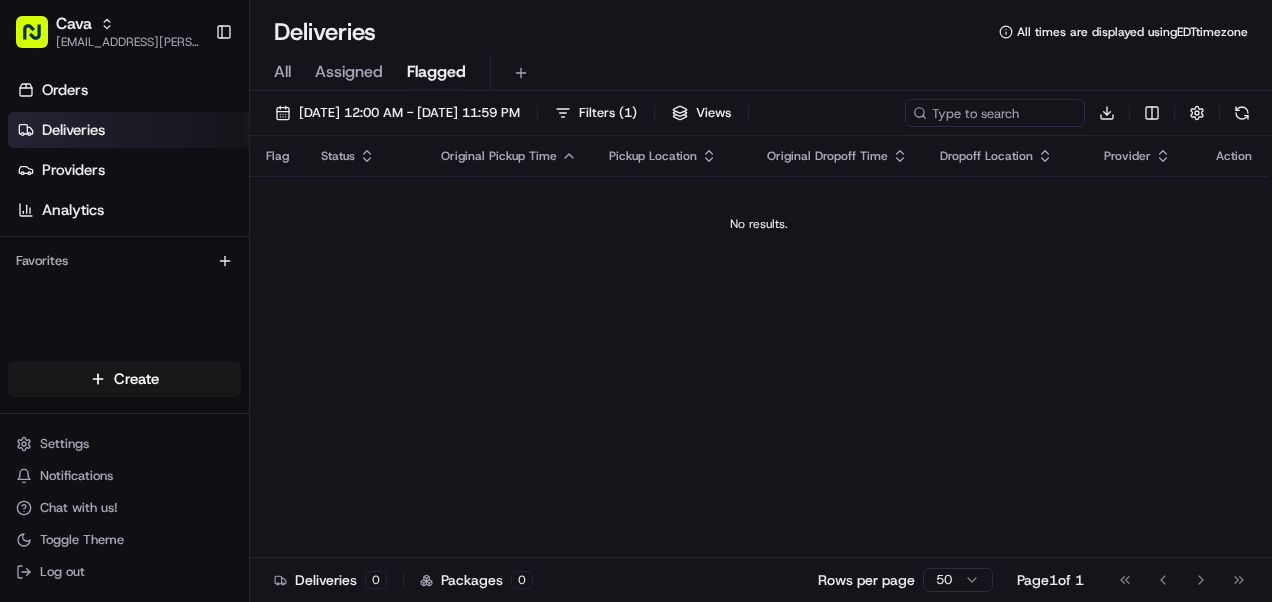 click on "All" at bounding box center (282, 72) 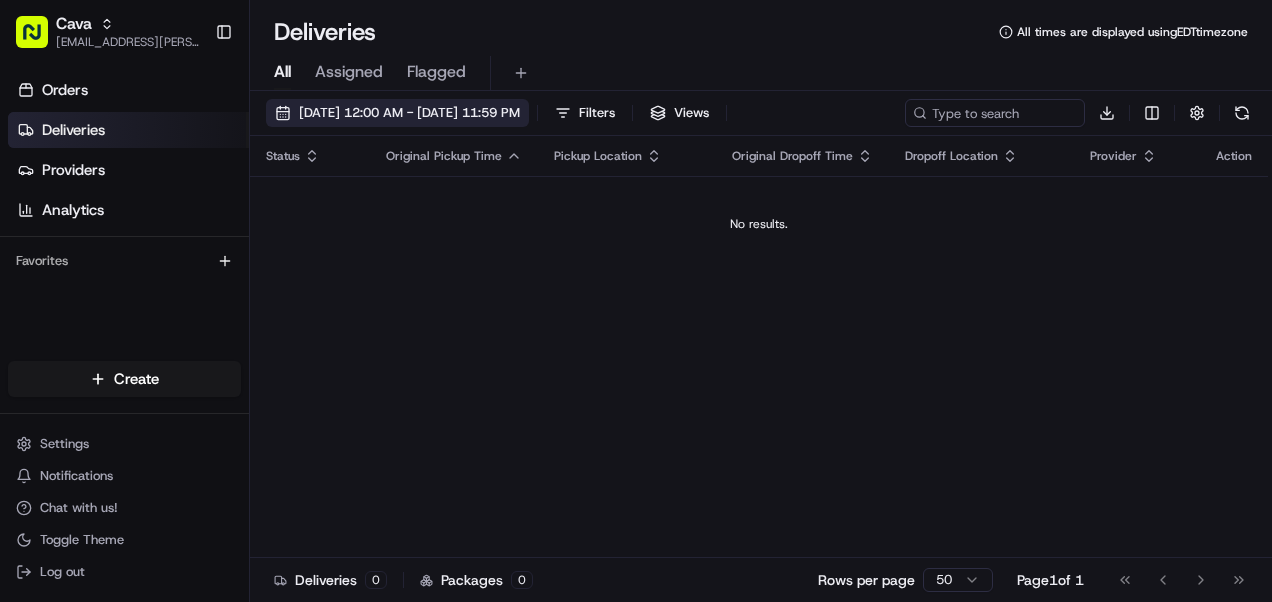 click on "[DATE] 12:00 AM - [DATE] 11:59 PM" at bounding box center [397, 113] 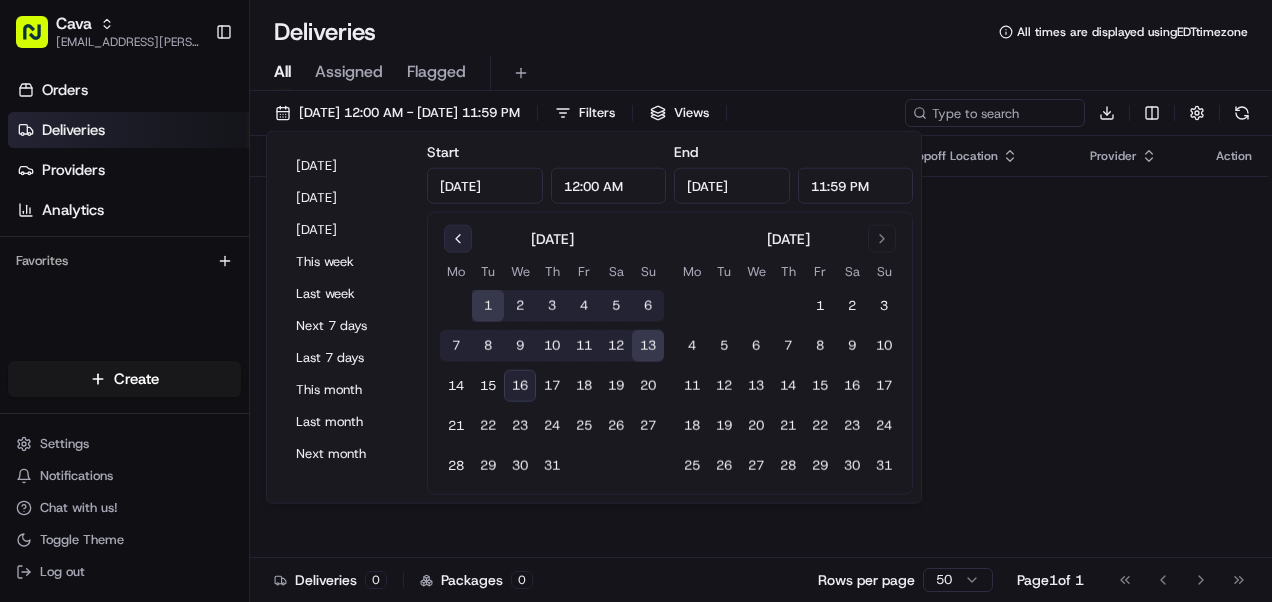 click at bounding box center (458, 239) 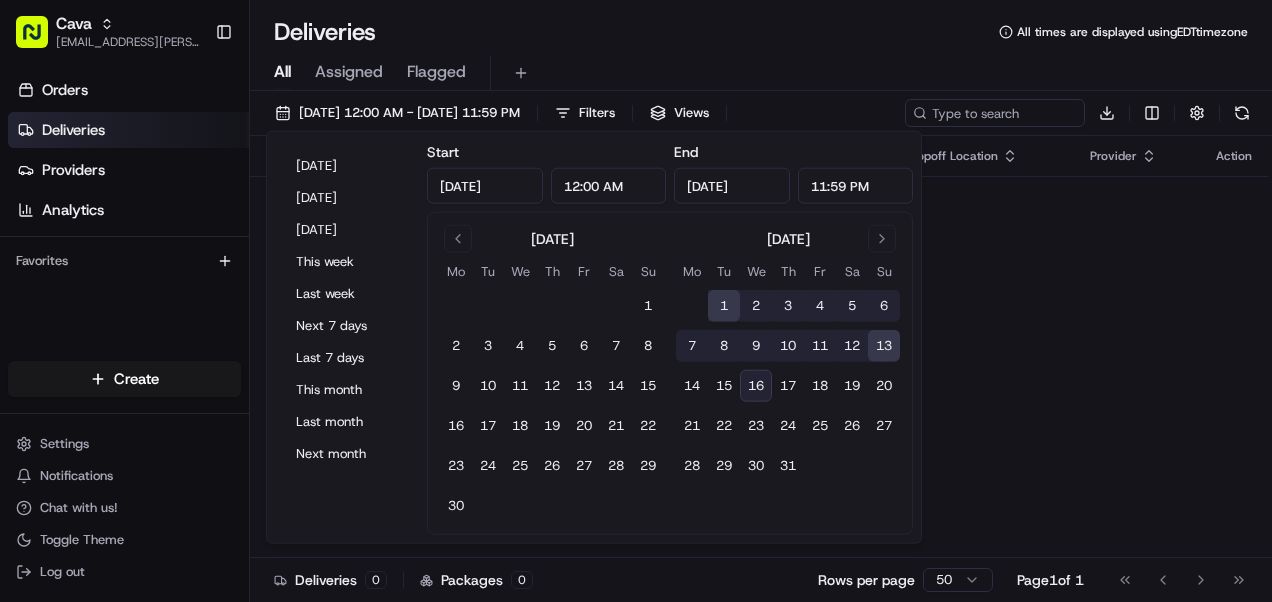 click on "1" at bounding box center (724, 306) 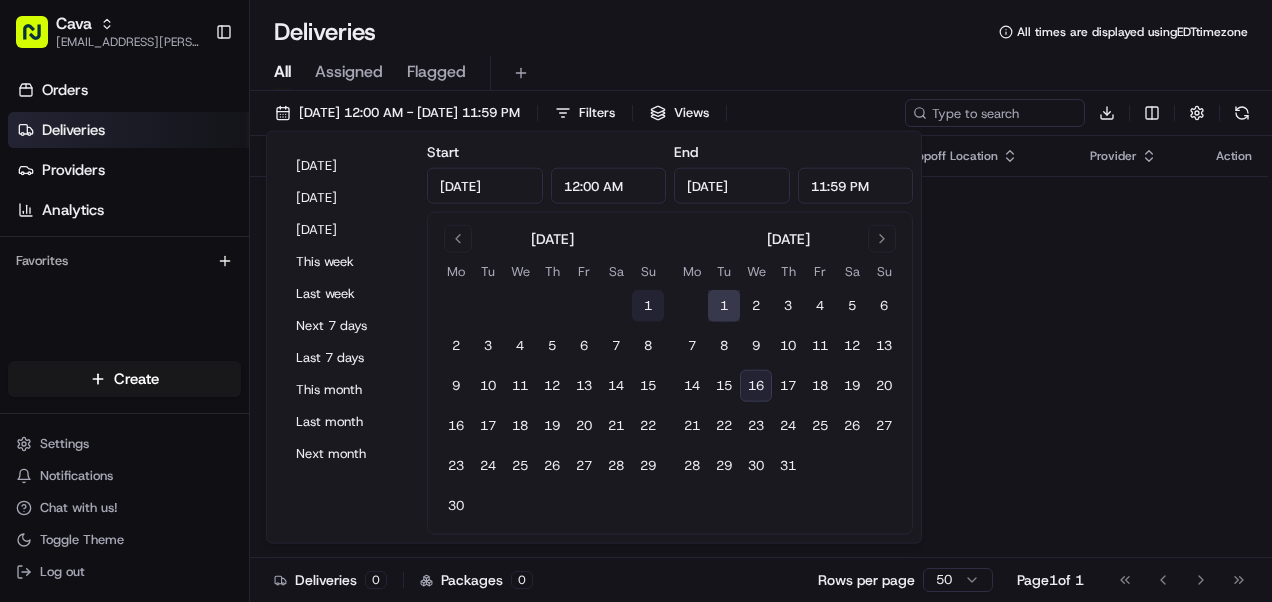 click on "1" at bounding box center [648, 306] 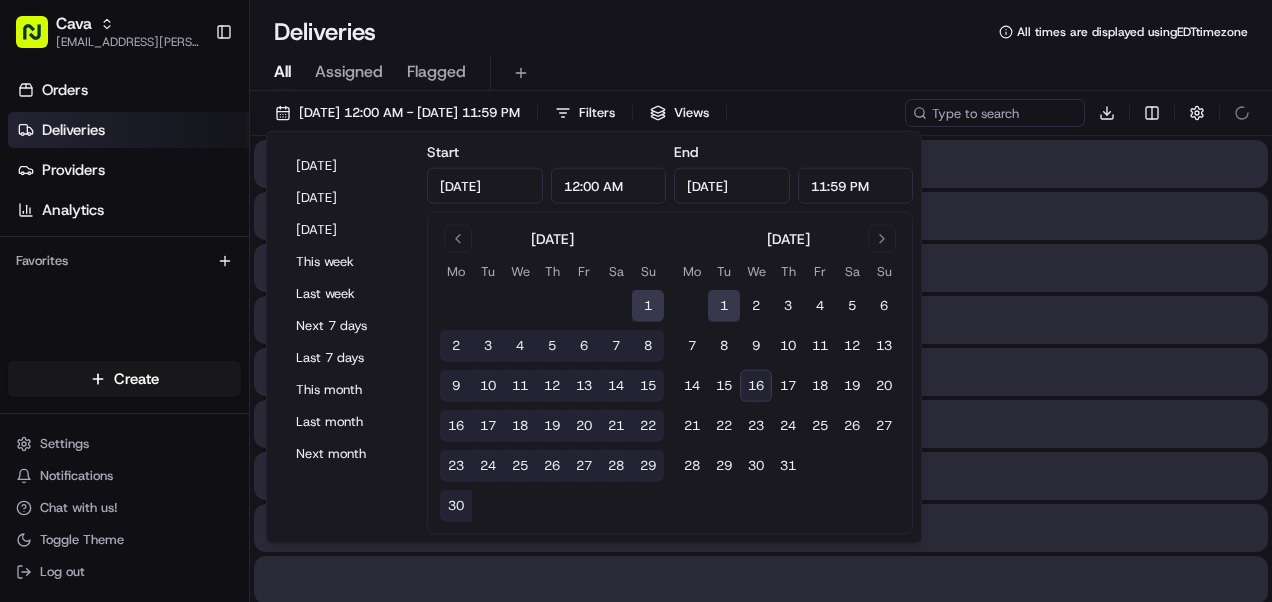 type on "[DATE]" 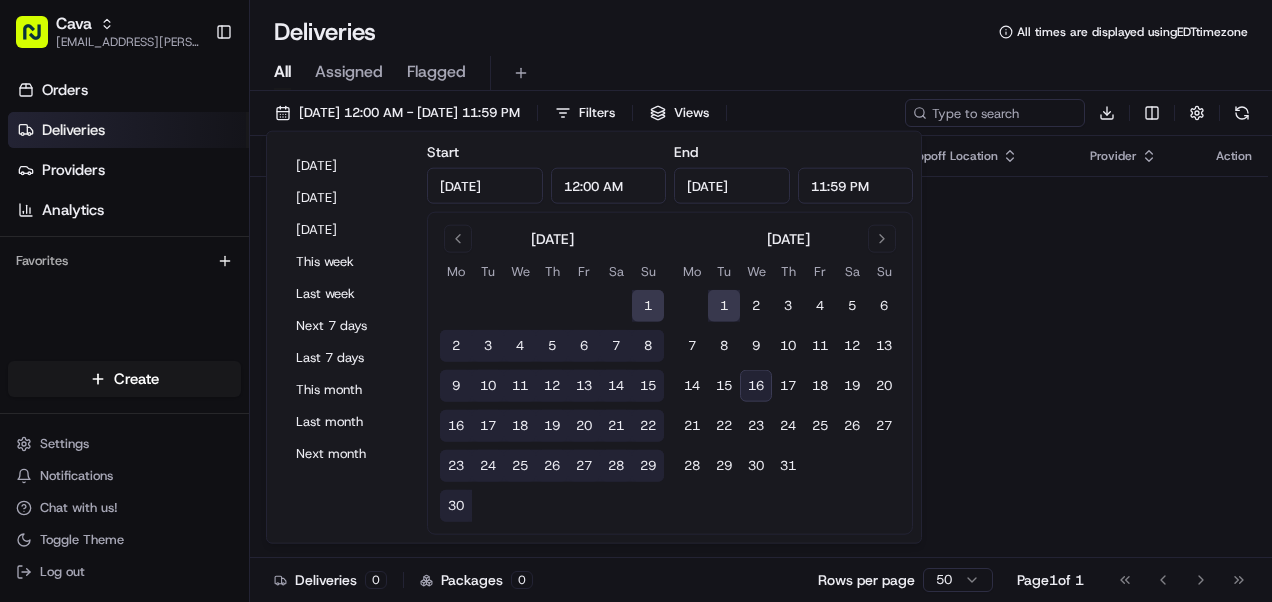 click on "[DATE] [DATE] [DATE] This week Last week Next 7 days Last 7 days This month Last month Next month Start [DATE] 12:00 AM End [DATE] 11:59 PM [DATE] Mo Tu We Th Fr Sa Su 1 2 3 4 5 6 7 8 9 10 11 12 13 14 15 16 17 18 19 20 21 22 23 24 25 26 27 28 29 [DATE] Tu We Th Fr Sa Su 1 2 3 4 5 6 7 8 9 10 11 12 13 14 15 16 17 18 19 20 21 22 23 24 25 26 27 28 29 30 31" at bounding box center [594, 337] 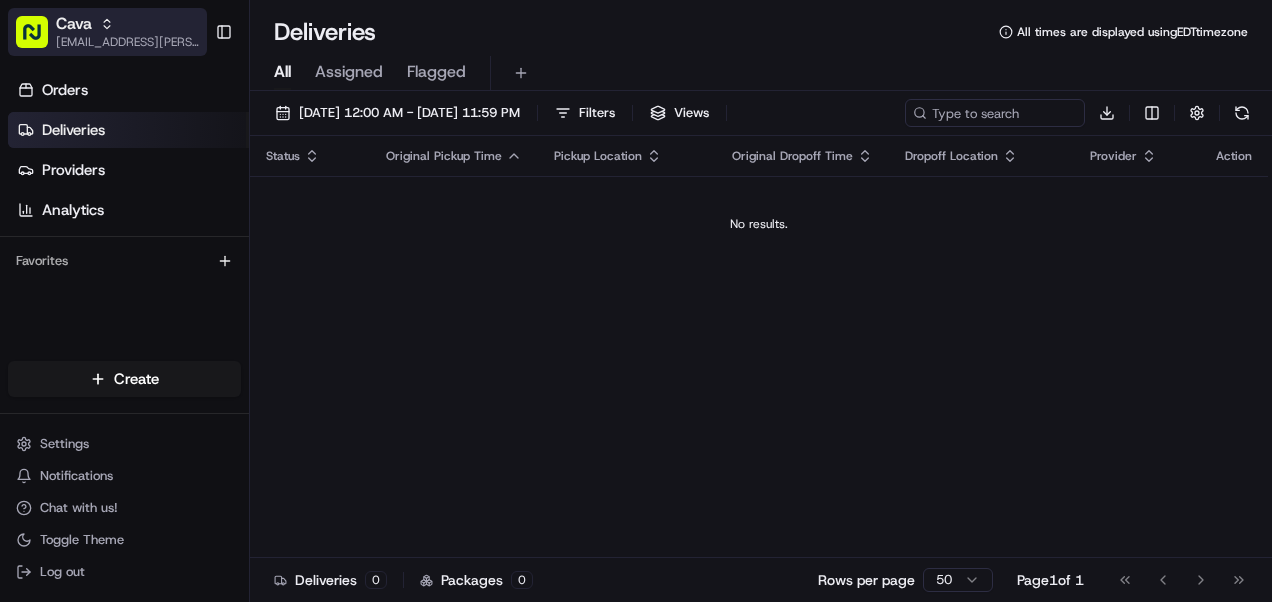 click on "Cava" at bounding box center [74, 24] 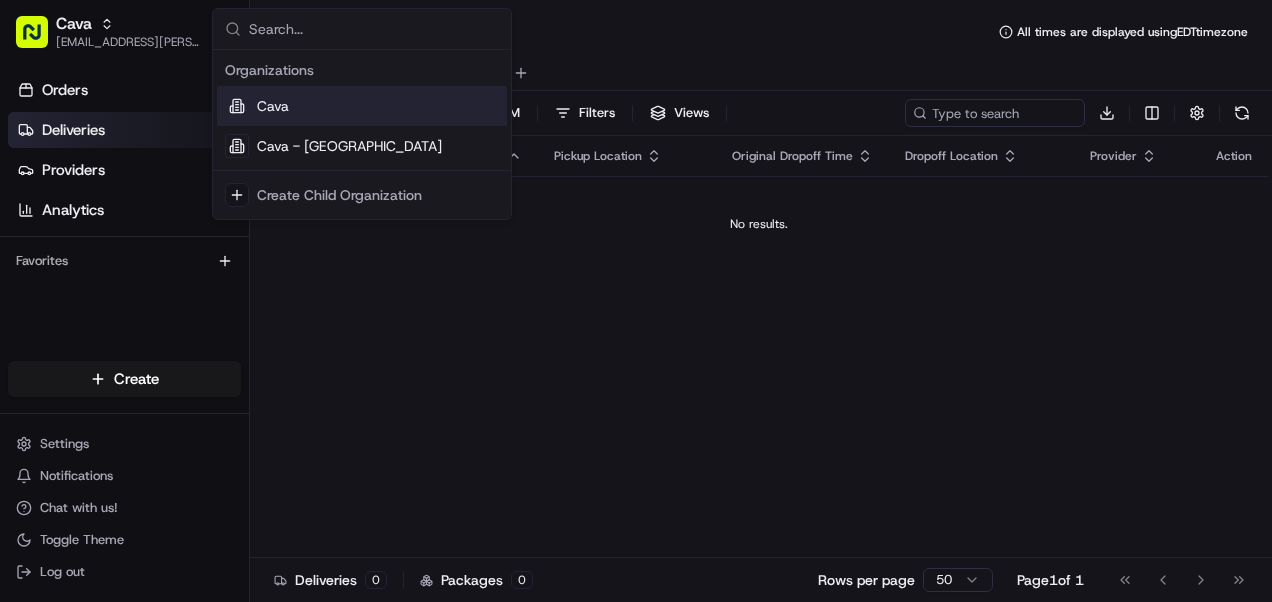 click on "Cava" at bounding box center [273, 106] 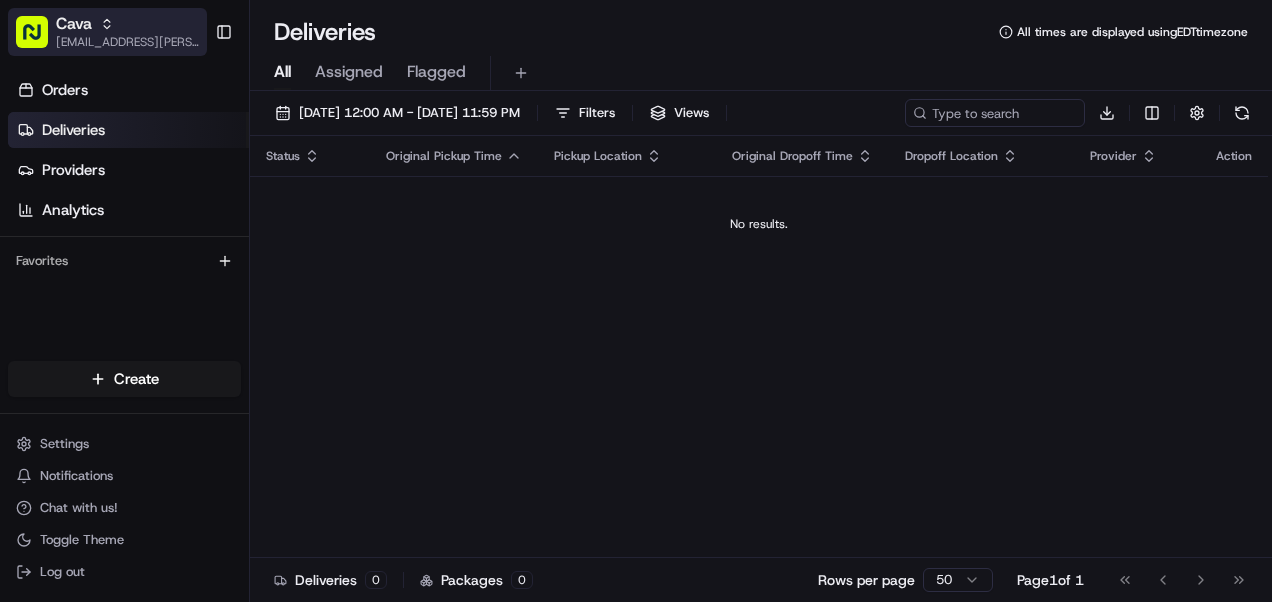 click 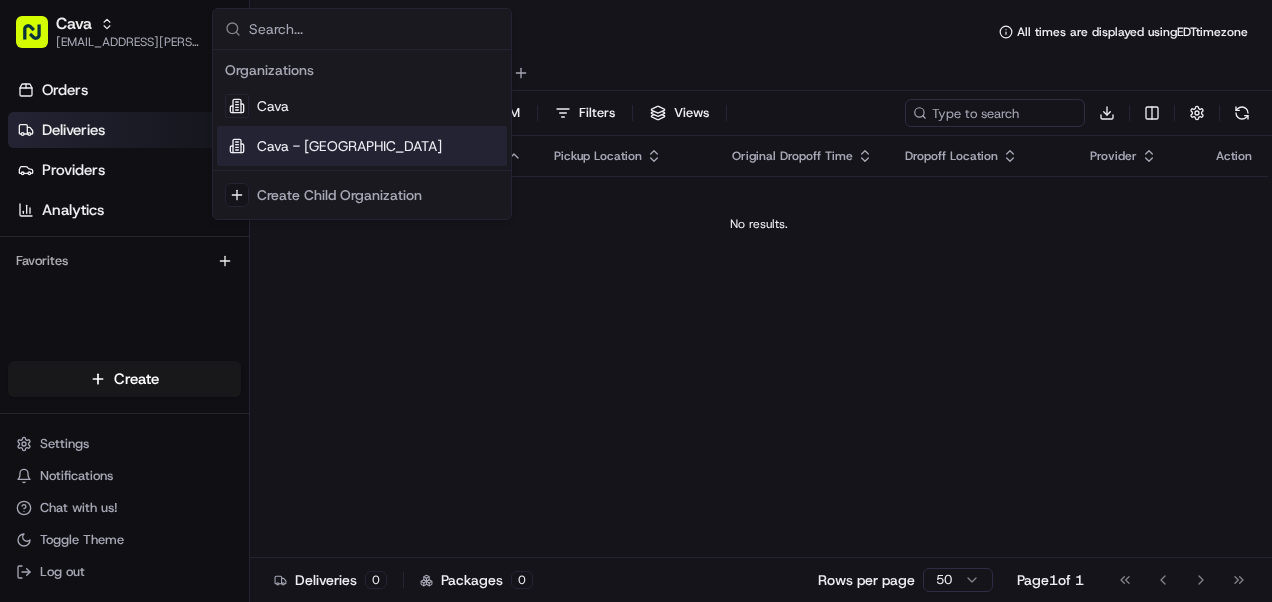 click on "Cava - [GEOGRAPHIC_DATA]" at bounding box center (349, 146) 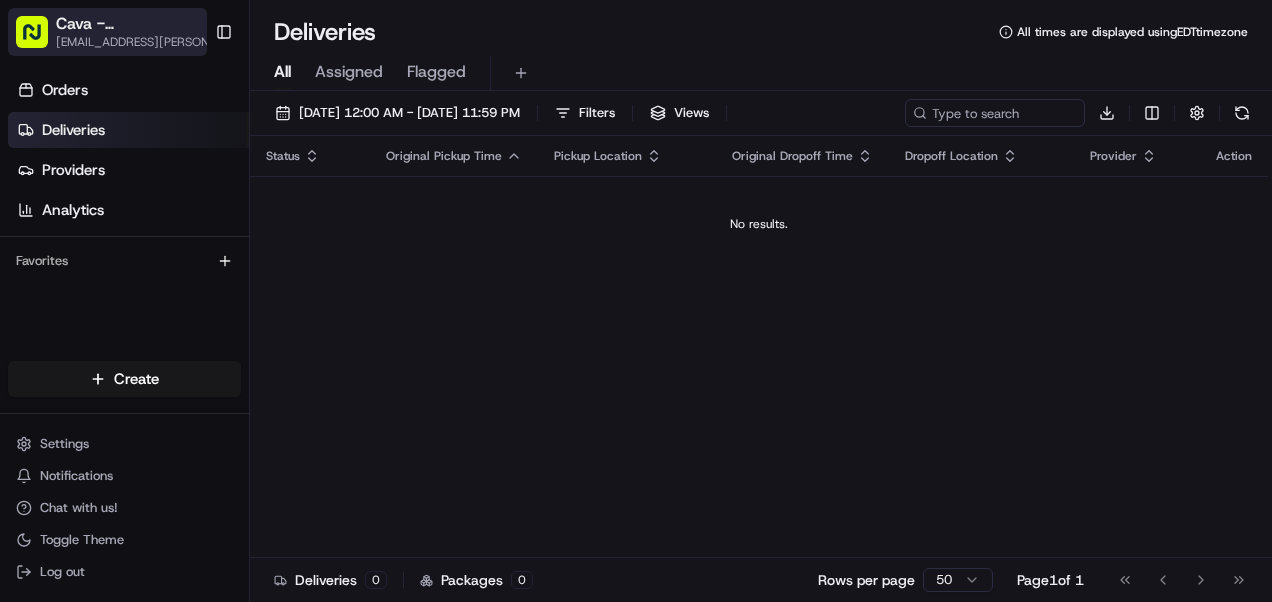 click on "Cava - [GEOGRAPHIC_DATA]" at bounding box center [137, 24] 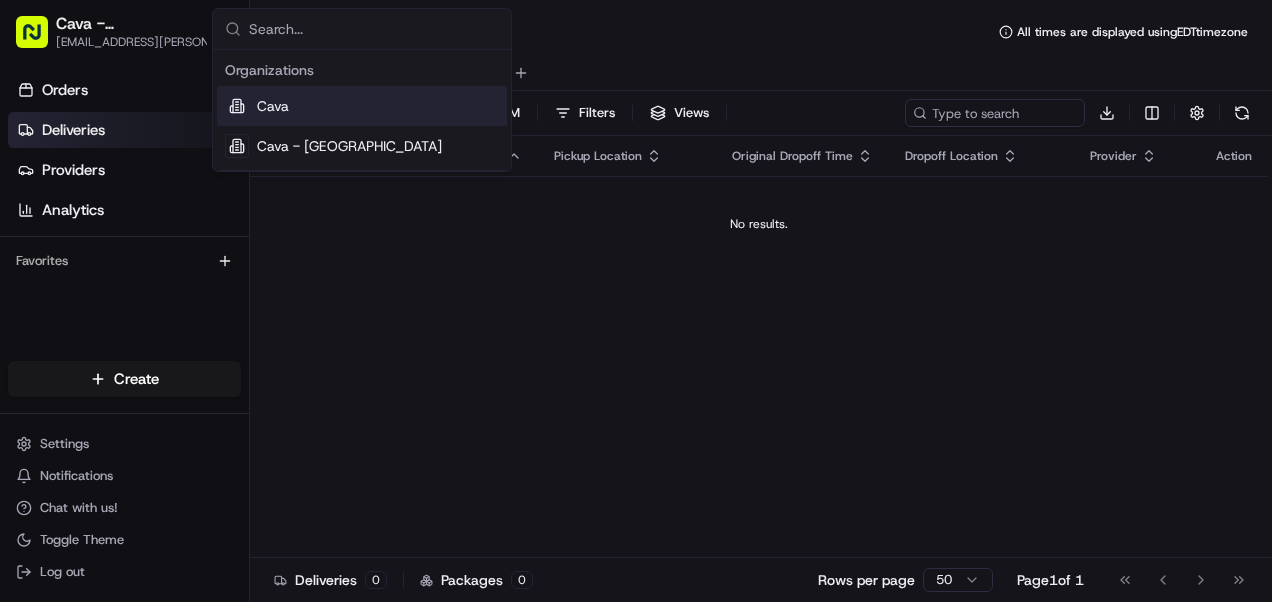 click on "Cava" at bounding box center [362, 106] 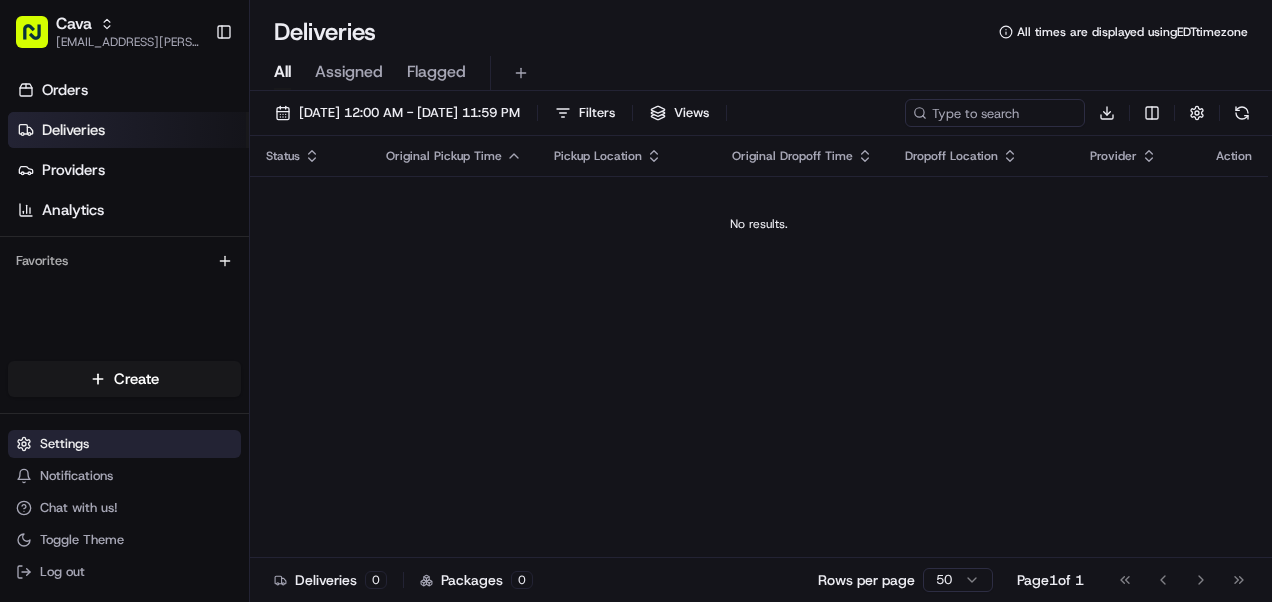 click on "Settings" at bounding box center (64, 444) 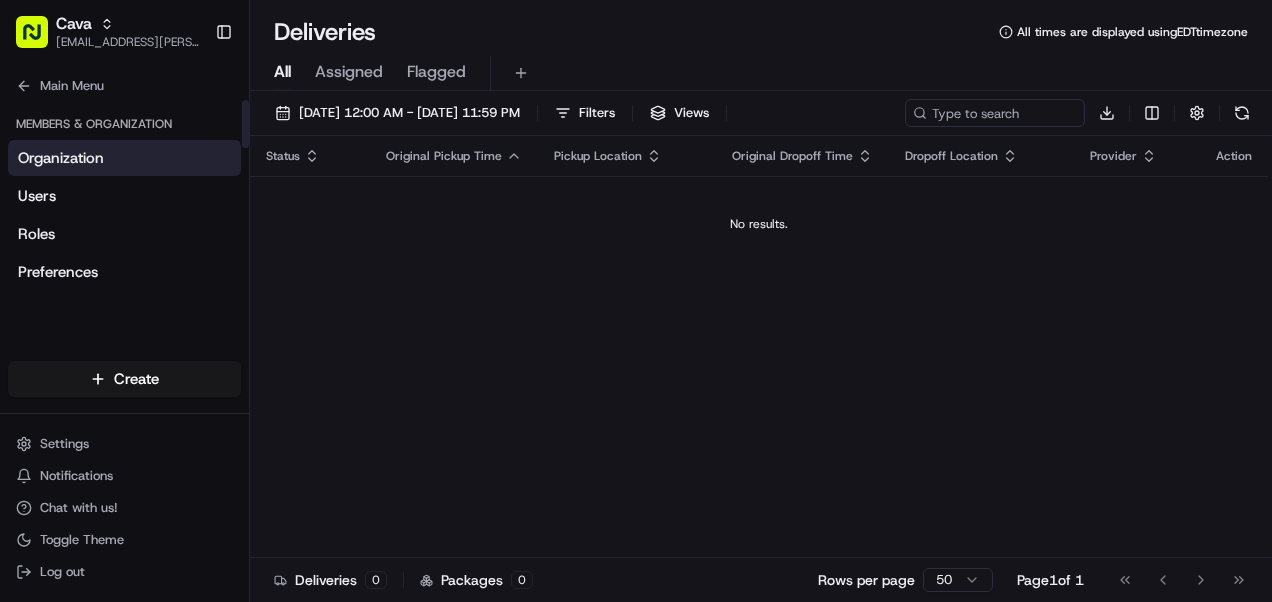 click on "Organization" at bounding box center [61, 158] 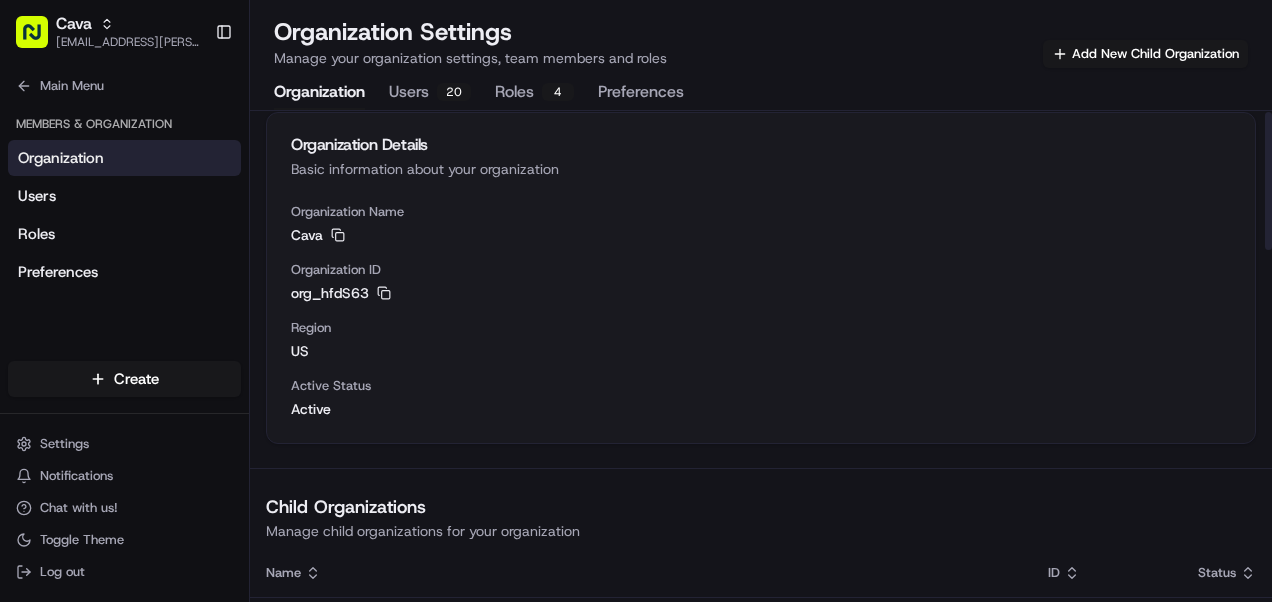 scroll, scrollTop: 0, scrollLeft: 0, axis: both 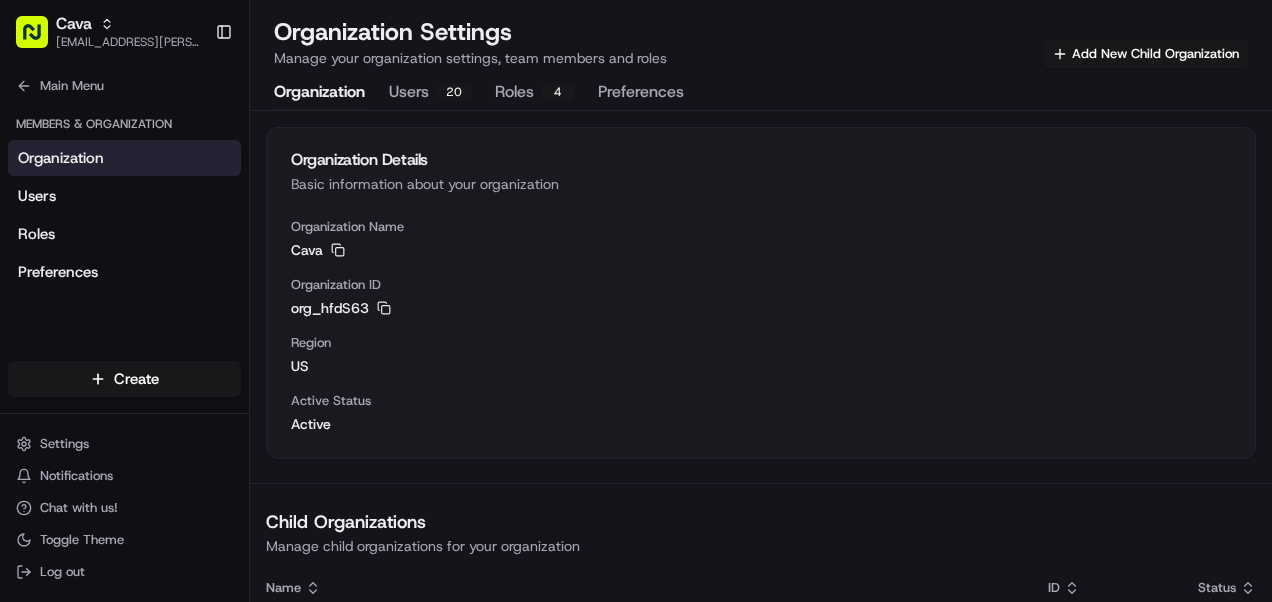 click on "Users 20" at bounding box center [430, 93] 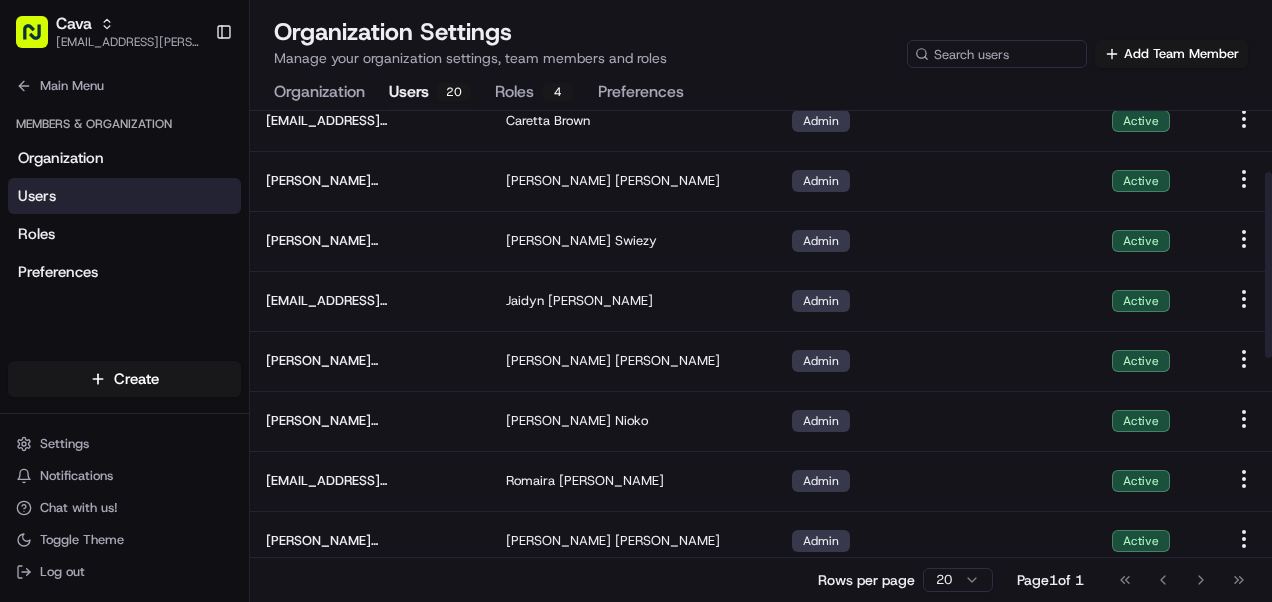scroll, scrollTop: 0, scrollLeft: 0, axis: both 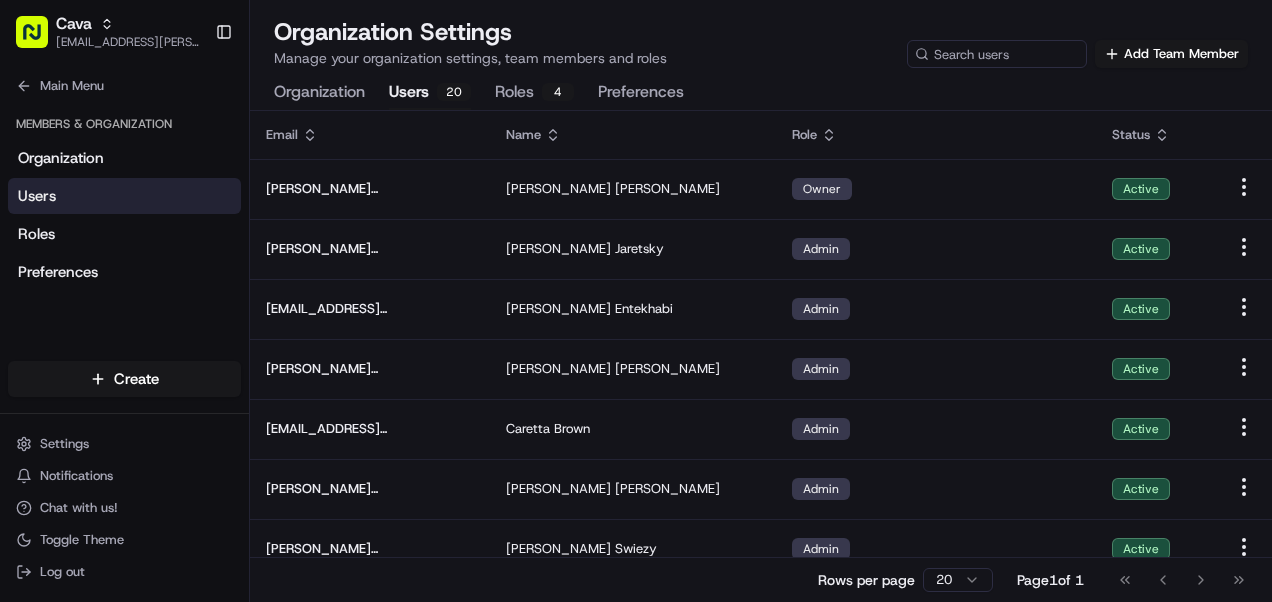 click on "Roles 4" at bounding box center (534, 93) 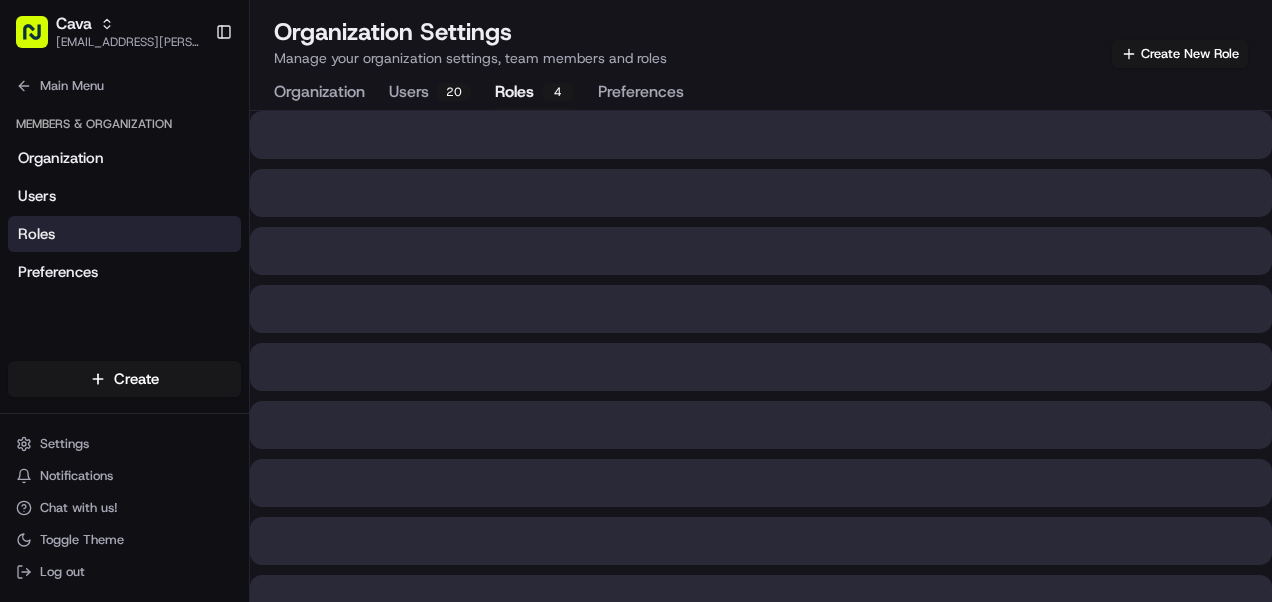 click on "Organization" at bounding box center [319, 93] 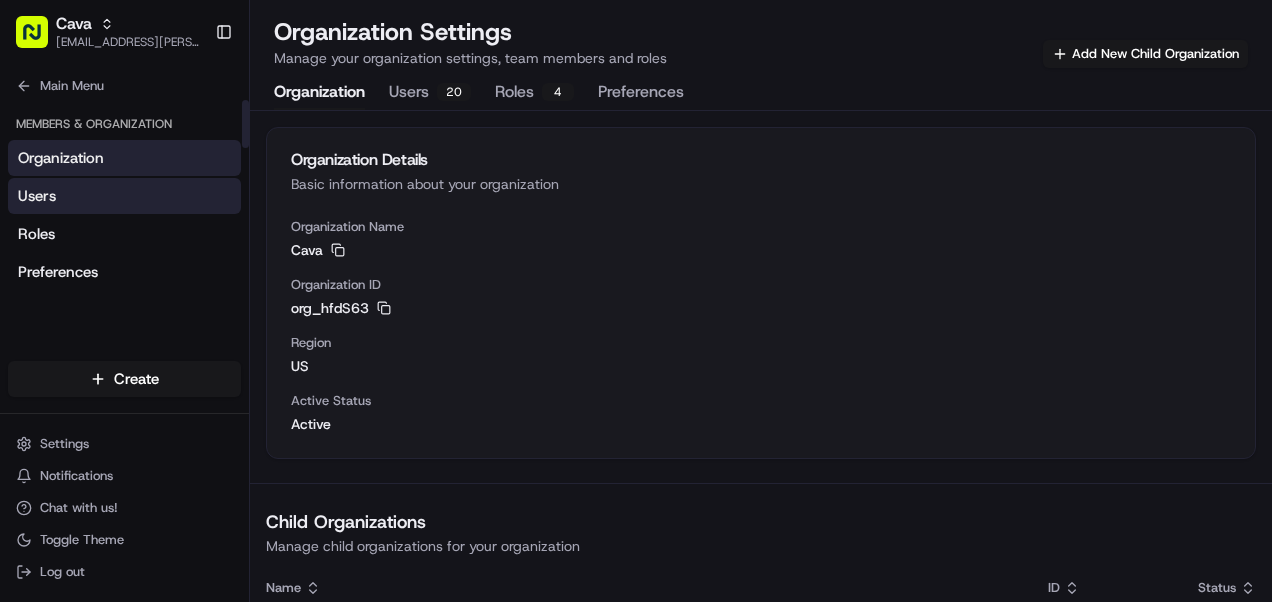 click on "Users" at bounding box center [124, 196] 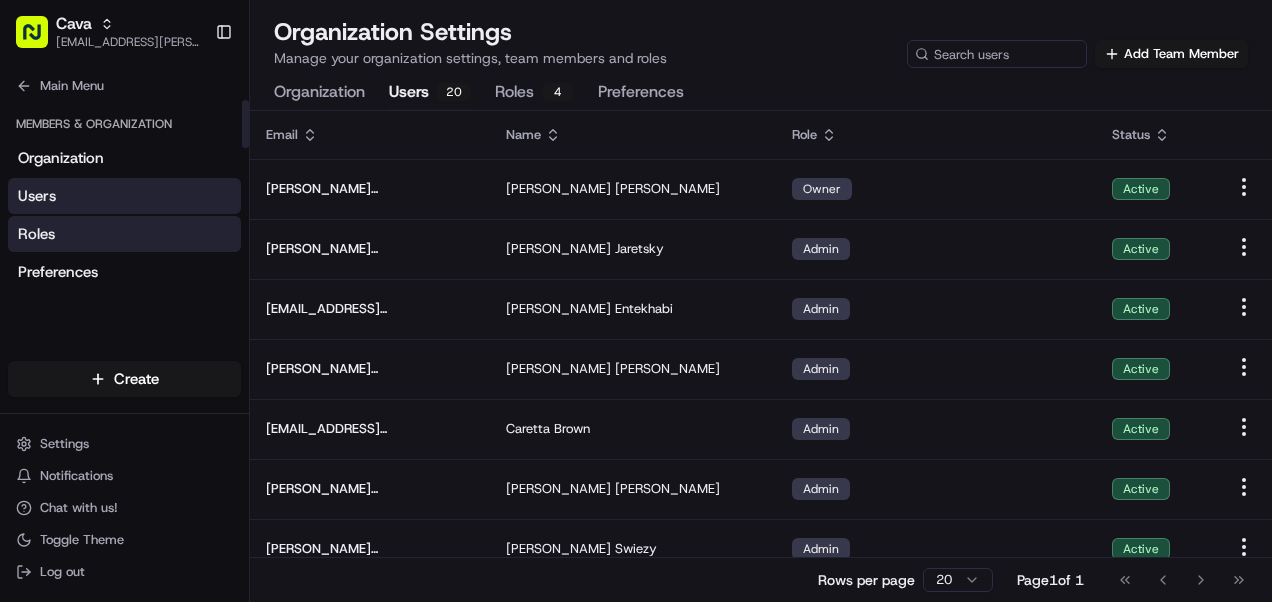 click on "Roles" at bounding box center [36, 234] 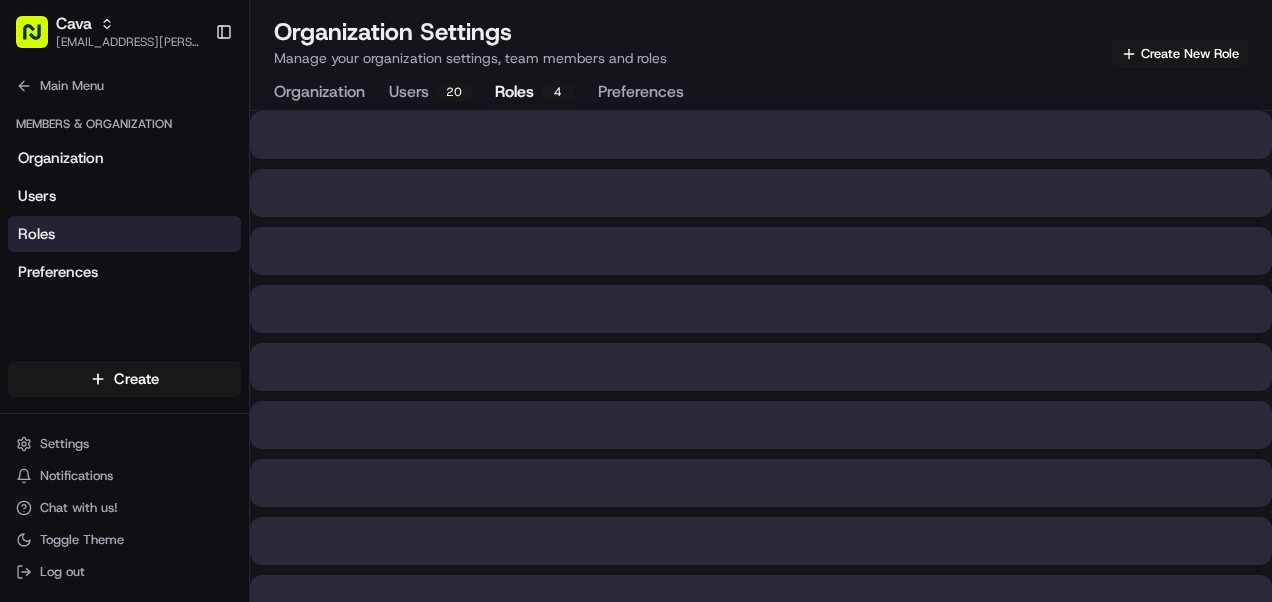 click on "Cava [EMAIL_ADDRESS][PERSON_NAME][PERSON_NAME][DOMAIN_NAME] Toggle Sidebar" at bounding box center [124, 32] 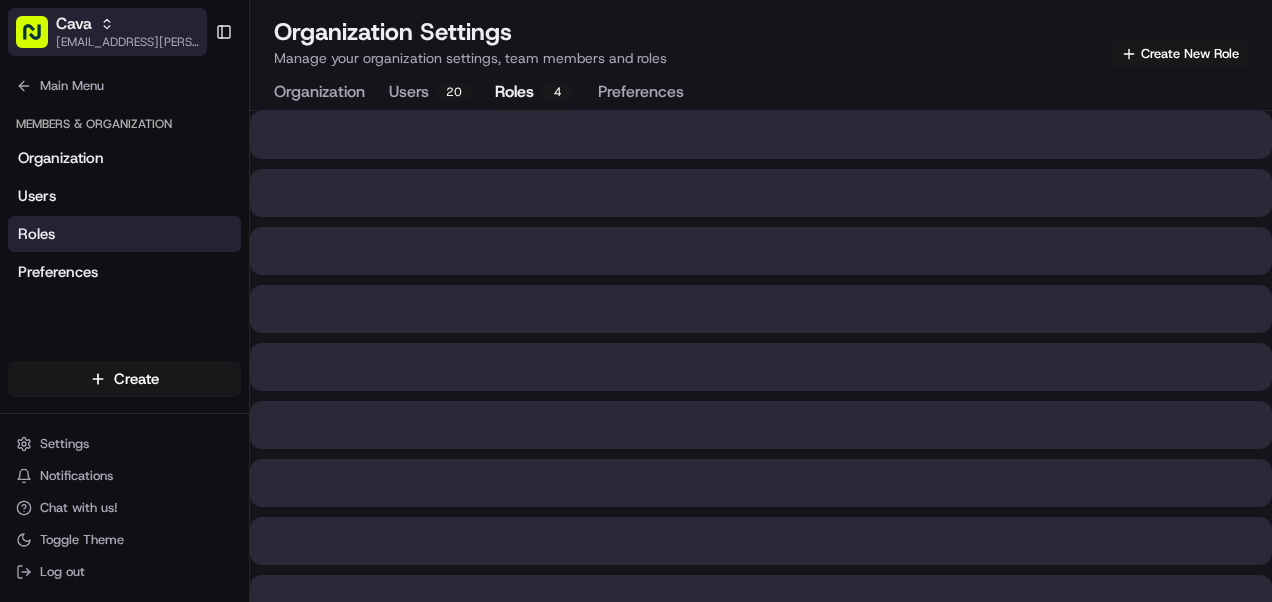 click on "Cava" at bounding box center (74, 24) 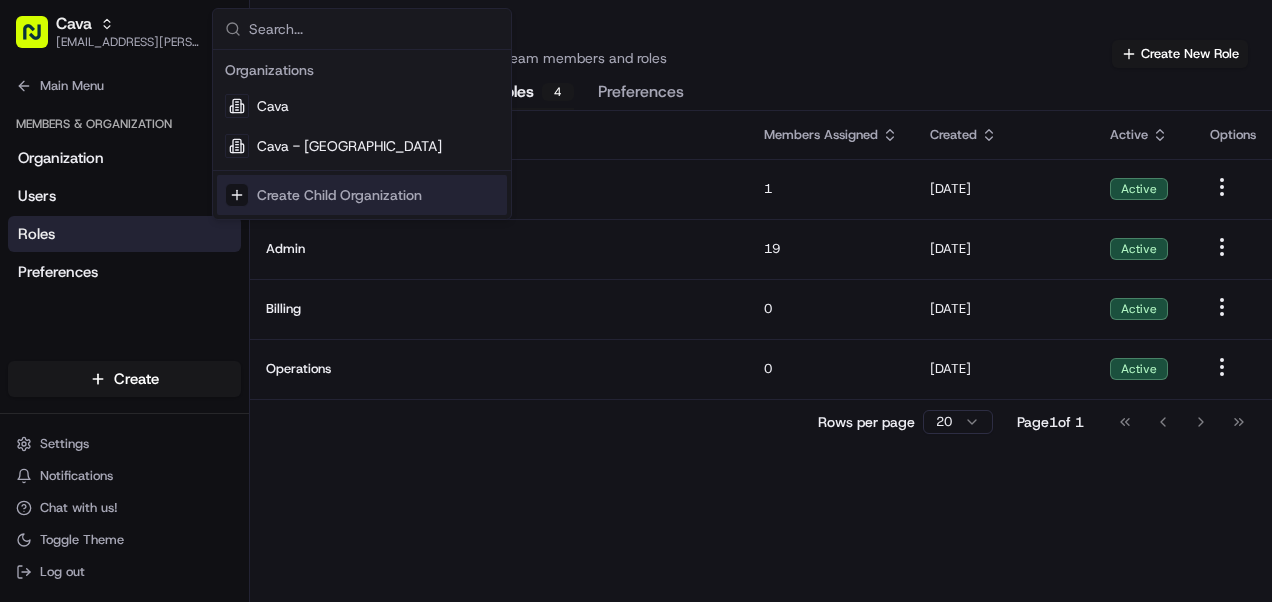 click on "Role Members Assigned Created Active Options Owner 1 [DATE] Active Admin 19 [DATE] Active Billing 0 [DATE] Active Operations 0 [DATE] Active Rows per page 20 Page  1  of   1 Go to first page Go to previous page Go to next page Go to last page" at bounding box center (761, 356) 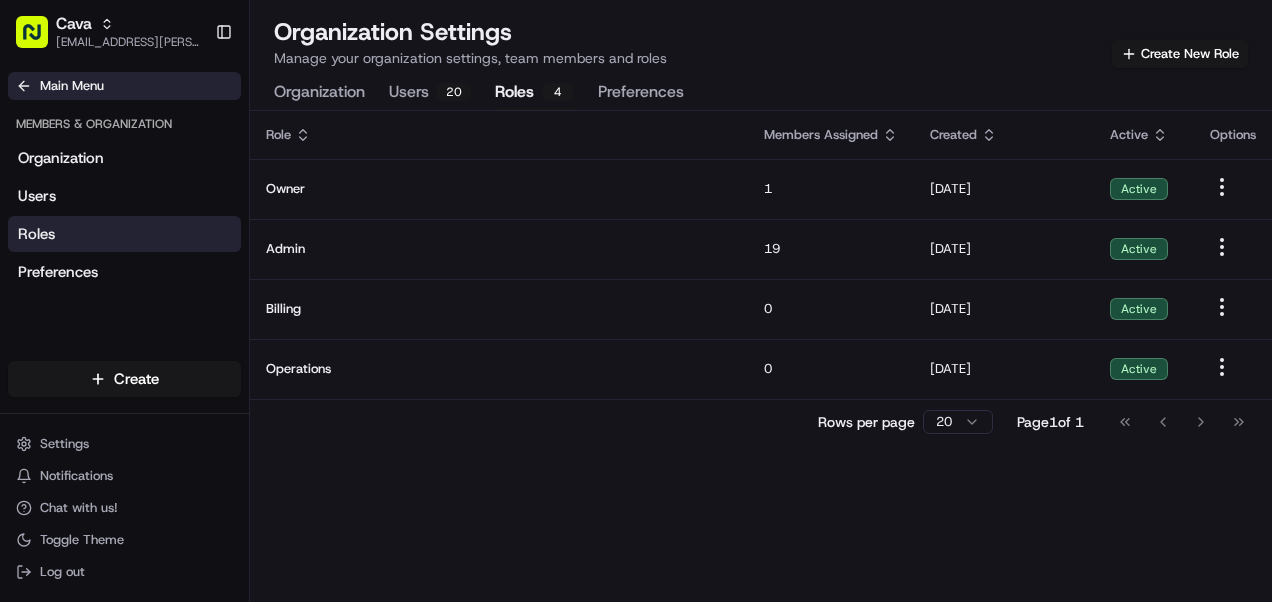 click on "Main Menu" at bounding box center (124, 86) 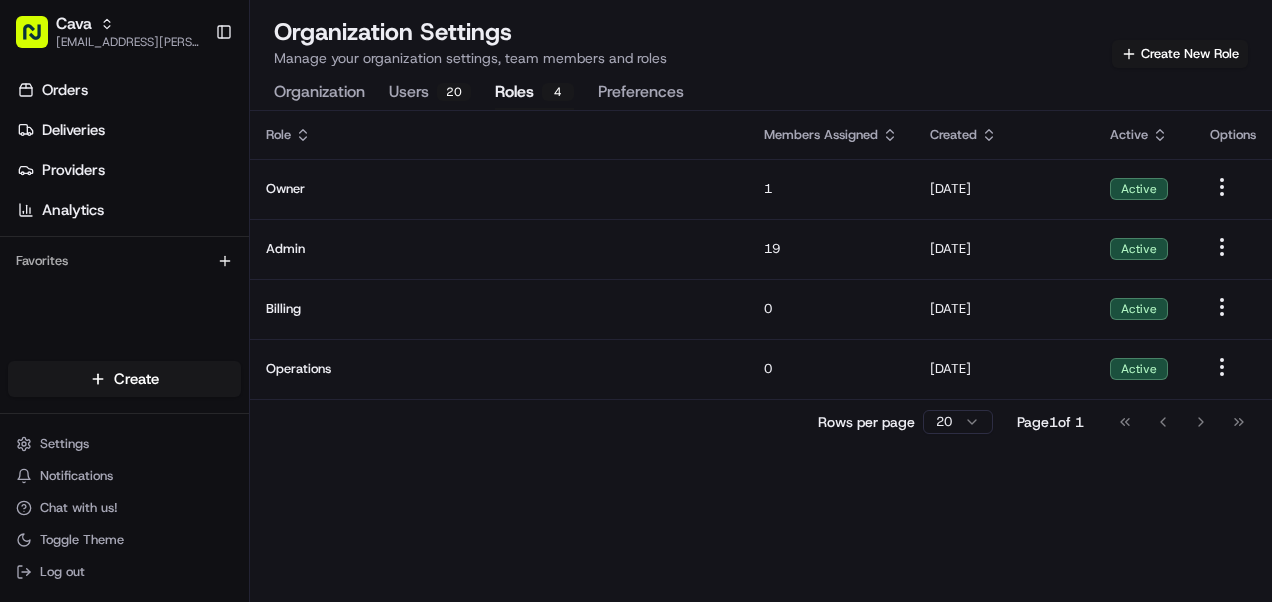 click on "Orders" at bounding box center (128, 90) 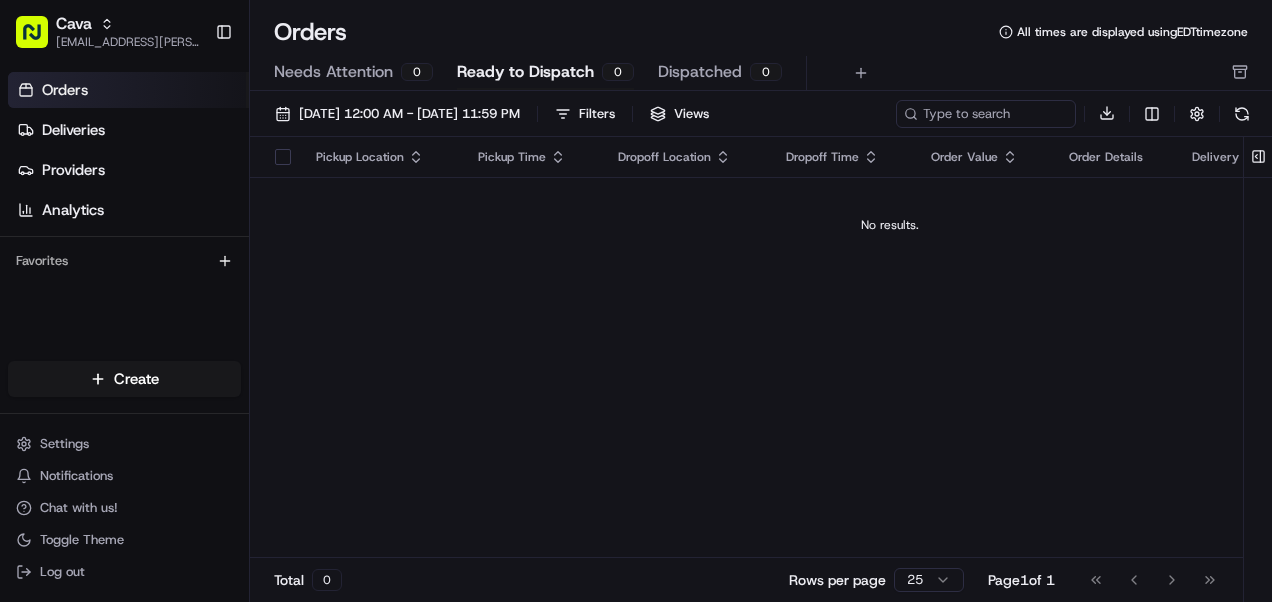 click on "Orders Deliveries Providers Analytics" at bounding box center [128, 150] 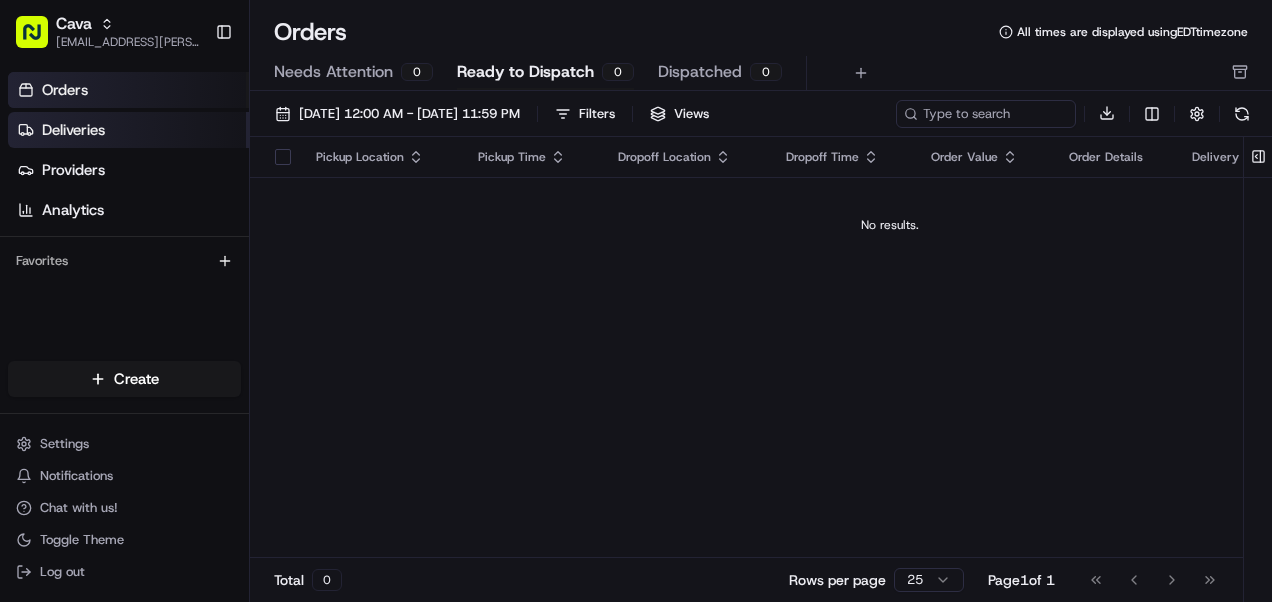 click on "Deliveries" at bounding box center (73, 130) 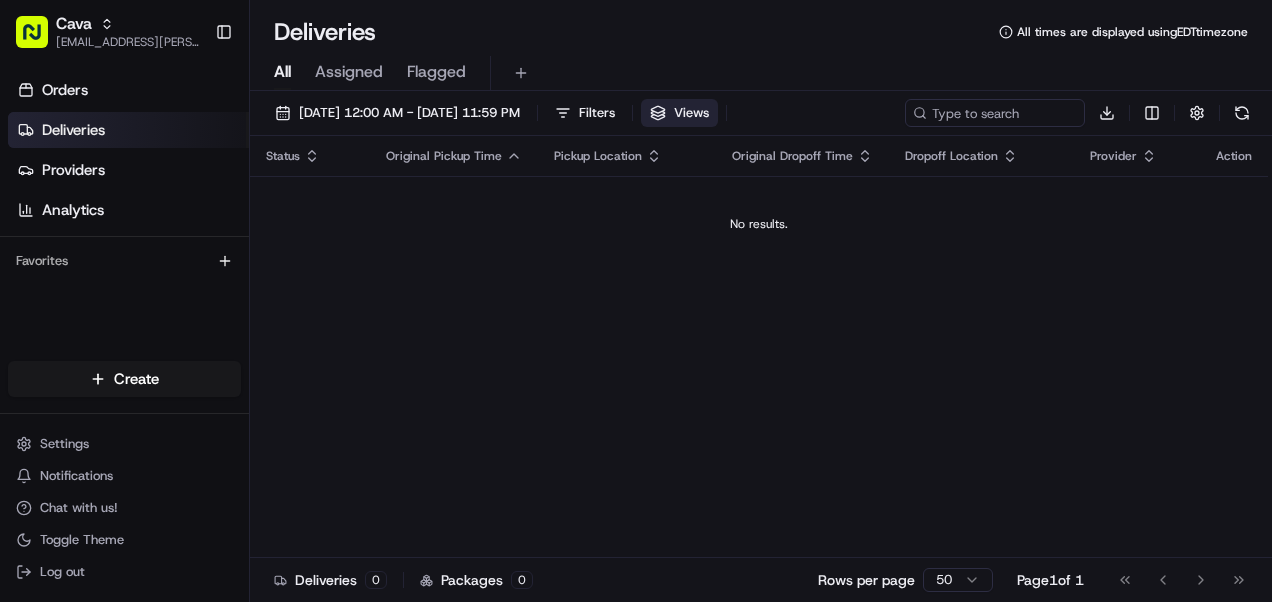 click on "Views" at bounding box center (691, 113) 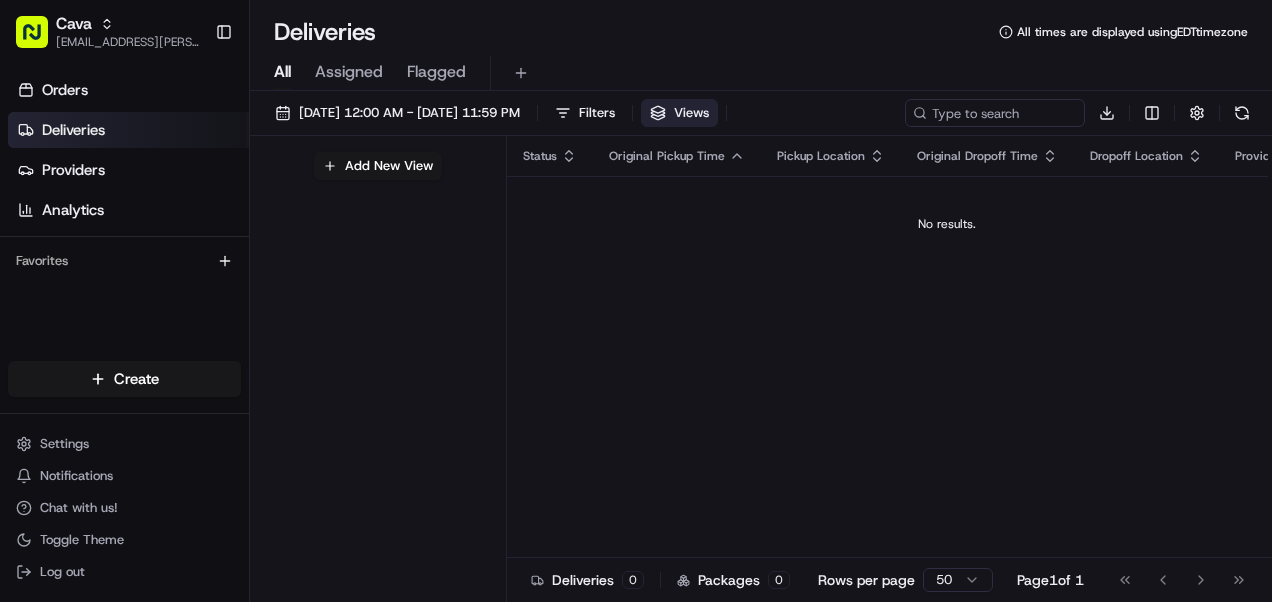 click on "Views" at bounding box center (691, 113) 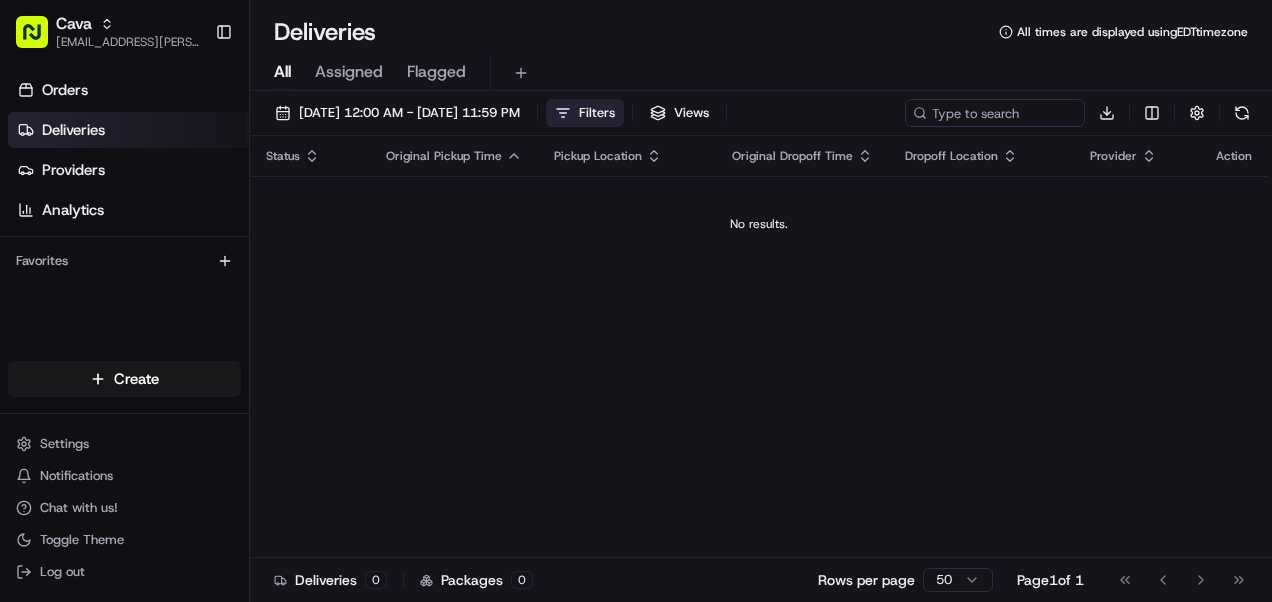 click on "Filters" at bounding box center [597, 113] 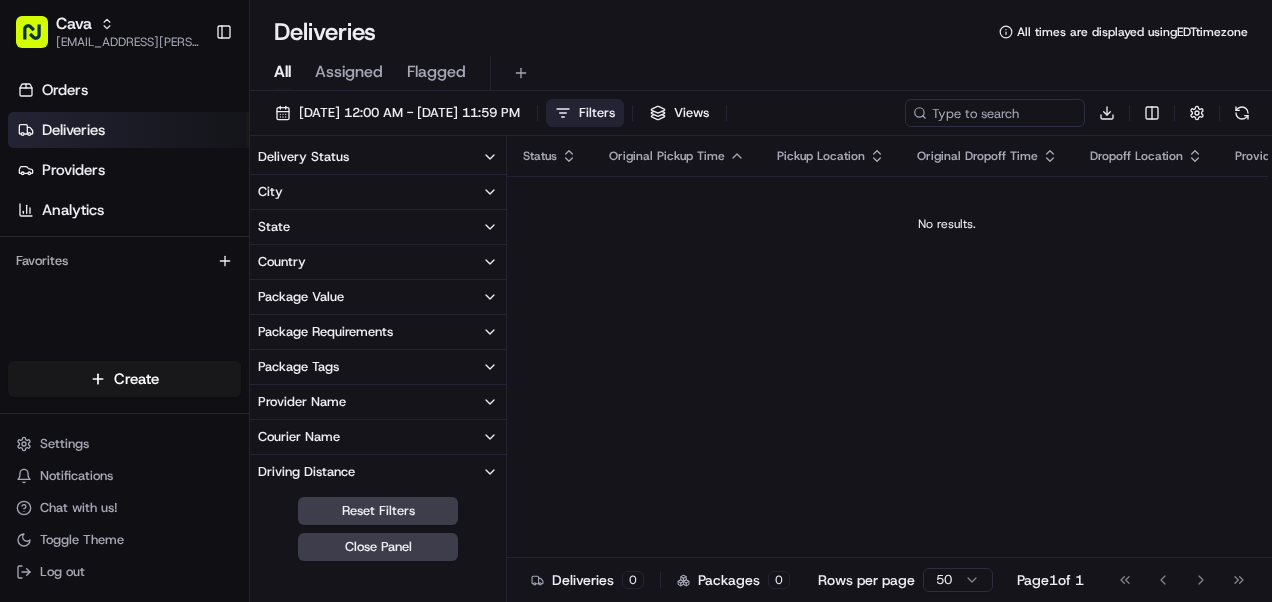 click on "Filters" at bounding box center (597, 113) 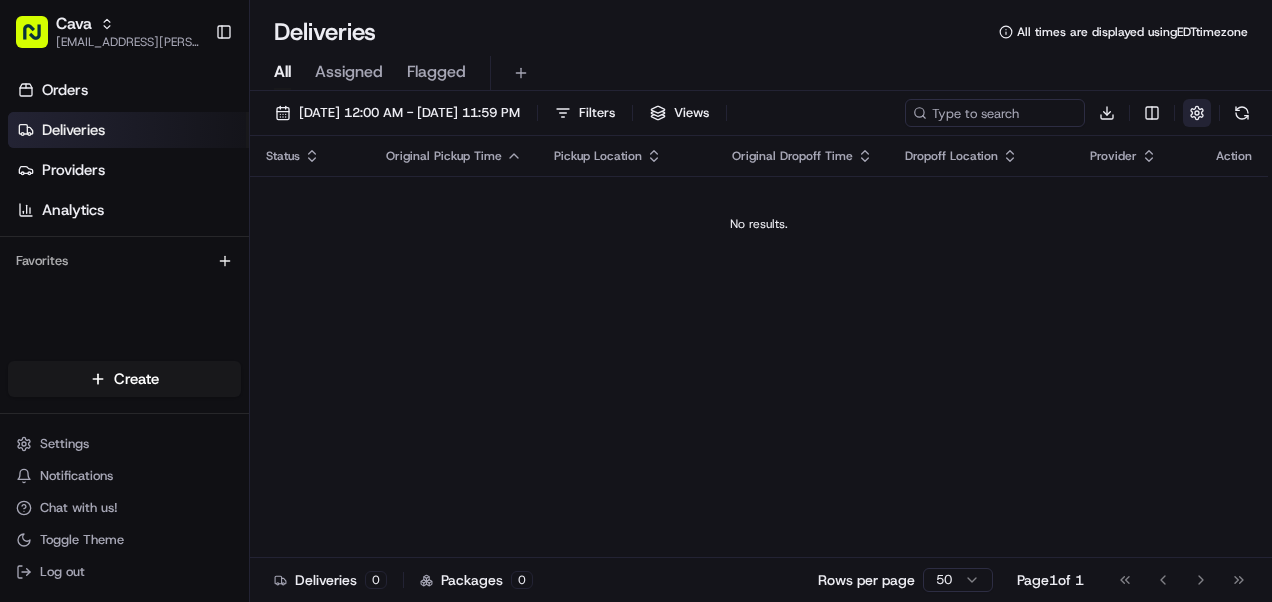 click at bounding box center (1197, 113) 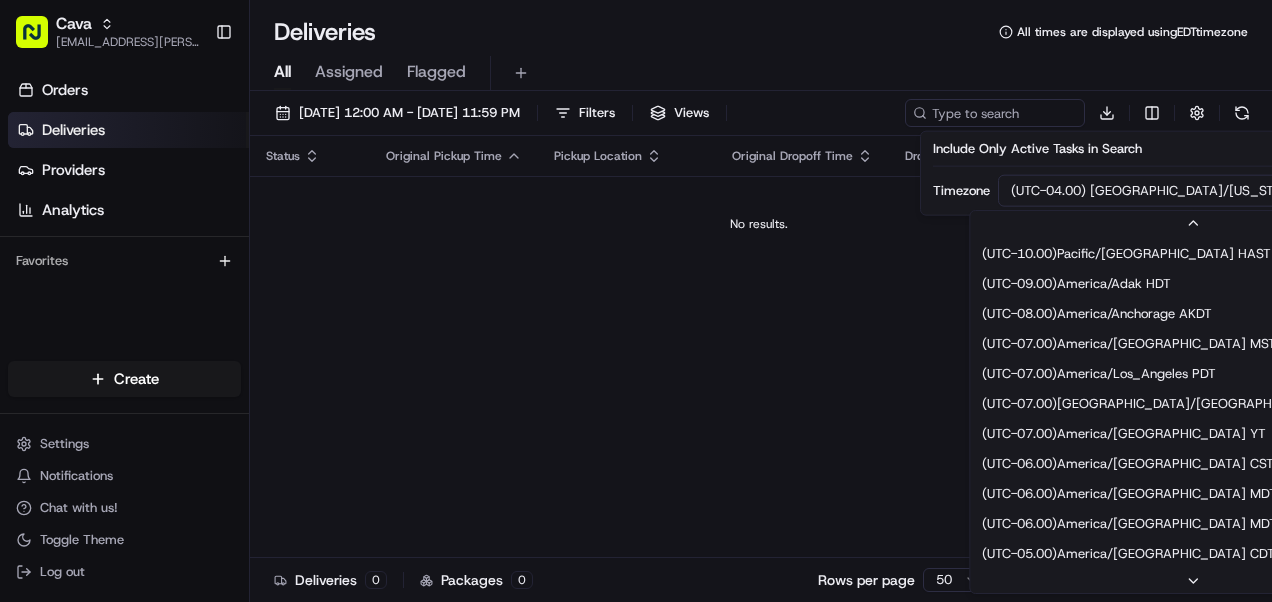 click on "Cava [EMAIL_ADDRESS][PERSON_NAME][PERSON_NAME][DOMAIN_NAME] Toggle Sidebar Orders Deliveries Providers Analytics Favorites Main Menu Members & Organization Organization Users Roles Preferences Customization Tracking Orchestration Automations Dispatch Strategy Locations Pickup Locations Dropoff Locations Billing Billing Refund Requests Integrations Notification Triggers Webhooks API Keys Request Logs Create Settings Notifications Chat with us! Toggle Theme Log out Deliveries All times are displayed using  EDT  timezone All Assigned Flagged [DATE] 12:00 AM - [DATE] 11:59 PM Filters Views Download Status Original Pickup Time Pickup Location Original Dropoff Time Dropoff Location Provider Action No results. Deliveries 0 Packages 0 Rows per page 50 Page  1  of   1 Go to first page Go to previous page Go to next page Go to last page
Include Only Active Tasks in Search Timezone (UTC-04.00) [GEOGRAPHIC_DATA]/[US_STATE] EDT ( UTC-10.00 )  [GEOGRAPHIC_DATA]/[GEOGRAPHIC_DATA]   HAST (" at bounding box center [636, 301] 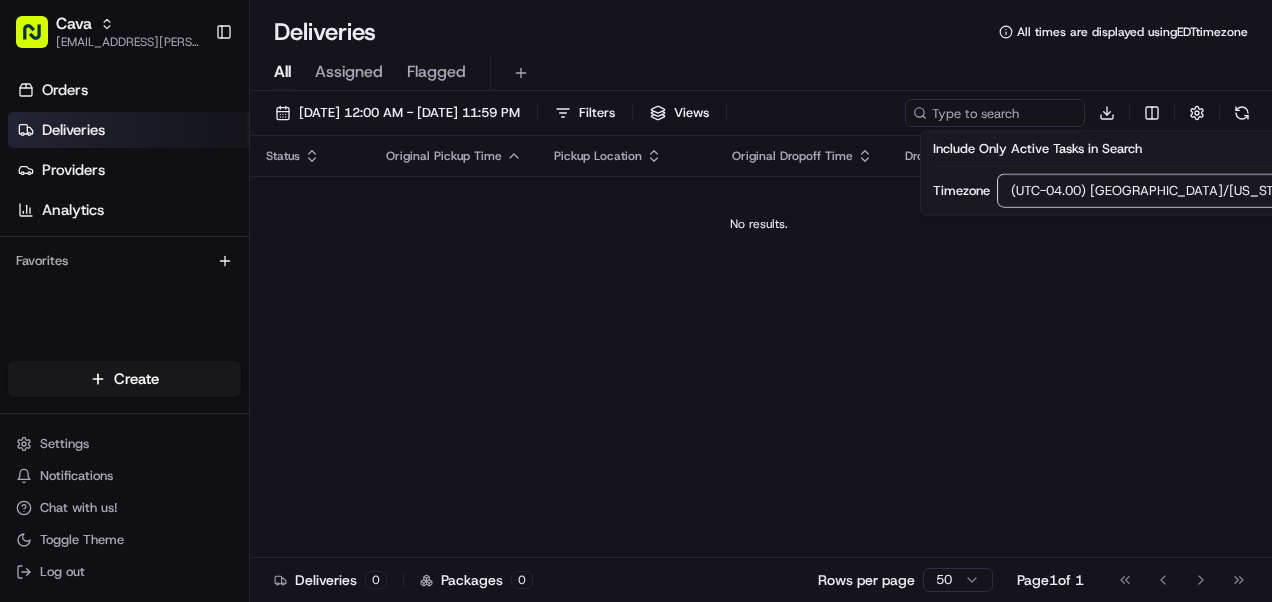 click on "Cava [EMAIL_ADDRESS][PERSON_NAME][PERSON_NAME][DOMAIN_NAME] Toggle Sidebar Orders Deliveries Providers Analytics Favorites Main Menu Members & Organization Organization Users Roles Preferences Customization Tracking Orchestration Automations Dispatch Strategy Locations Pickup Locations Dropoff Locations Billing Billing Refund Requests Integrations Notification Triggers Webhooks API Keys Request Logs Create Settings Notifications Chat with us! Toggle Theme Log out Deliveries All times are displayed using  EDT  timezone All Assigned Flagged [DATE] 12:00 AM - [DATE] 11:59 PM Filters Views Download Status Original Pickup Time Pickup Location Original Dropoff Time Dropoff Location Provider Action No results. Deliveries 0 Packages 0 Rows per page 50 Page  1  of   1 Go to first page Go to previous page Go to next page Go to last page
Include Only Active Tasks in Search Timezone (UTC-04.00) [GEOGRAPHIC_DATA]/[US_STATE] EDT" at bounding box center [636, 301] 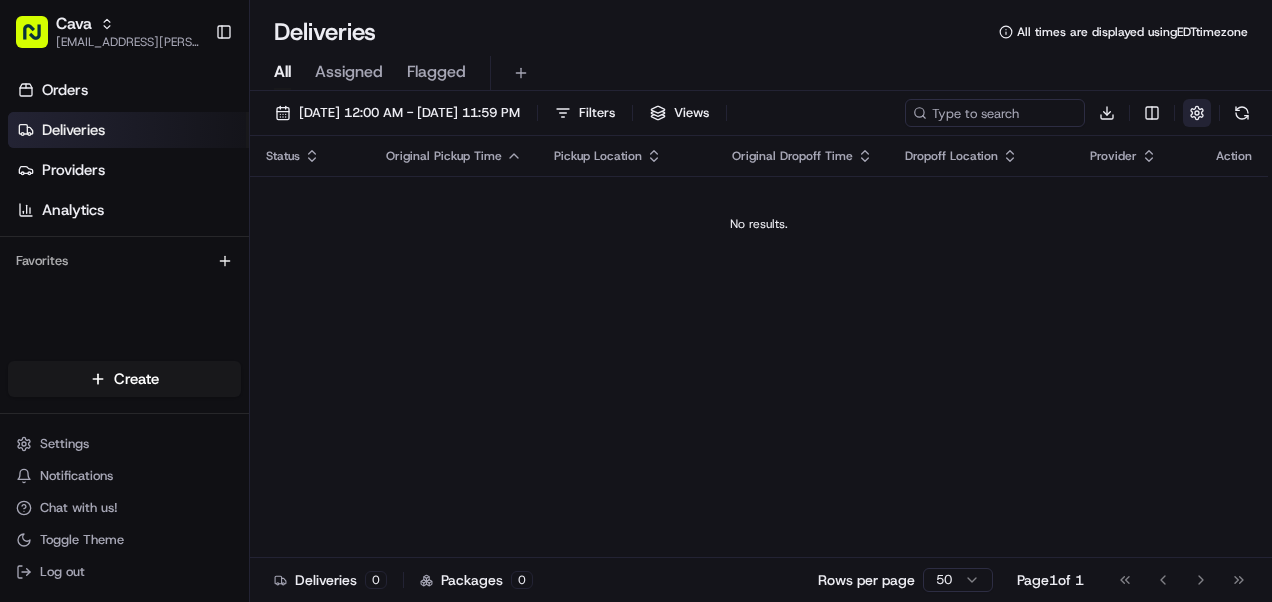 click at bounding box center (1197, 113) 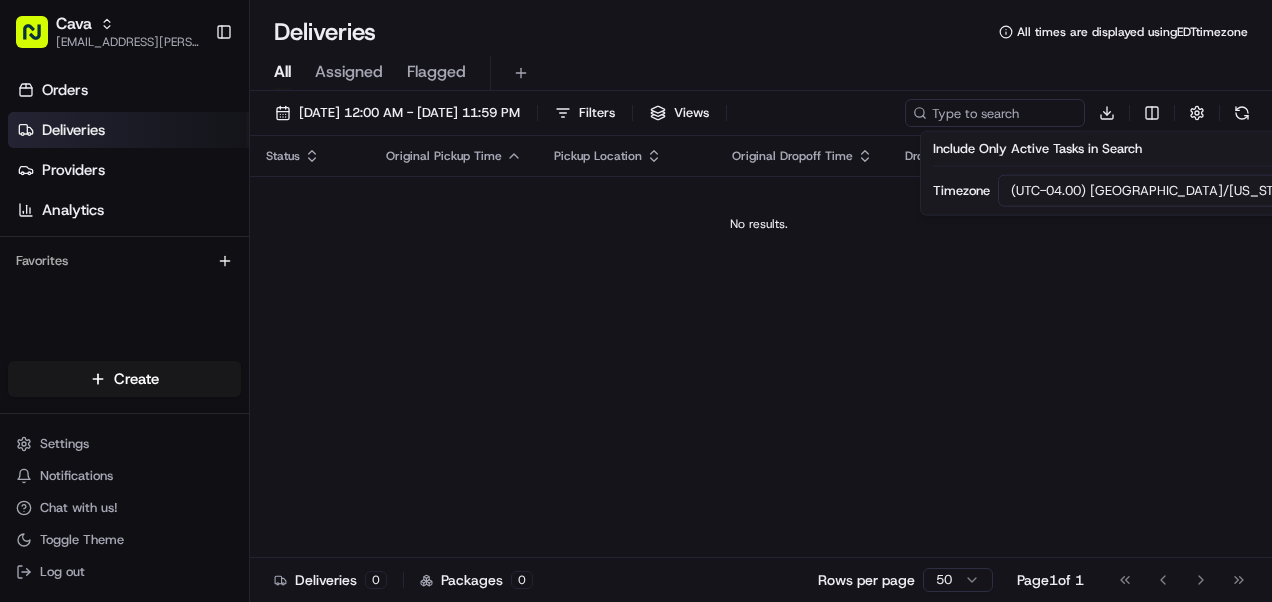 click on "Include Only Active Tasks in Search" at bounding box center (1349, 149) 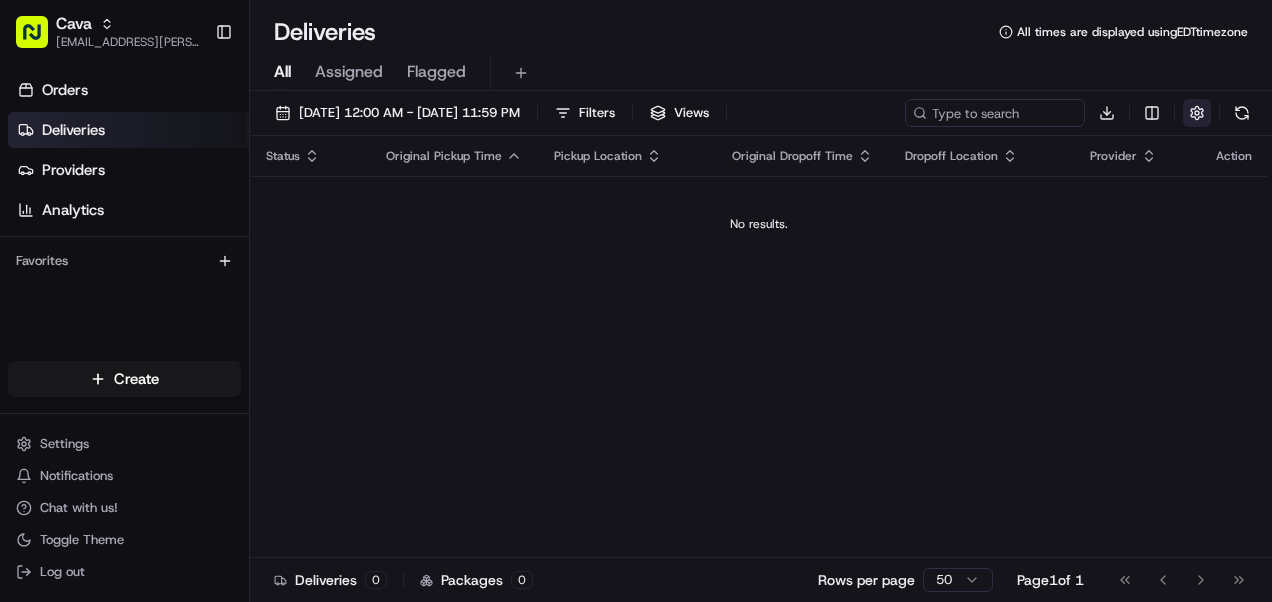 click at bounding box center (1197, 113) 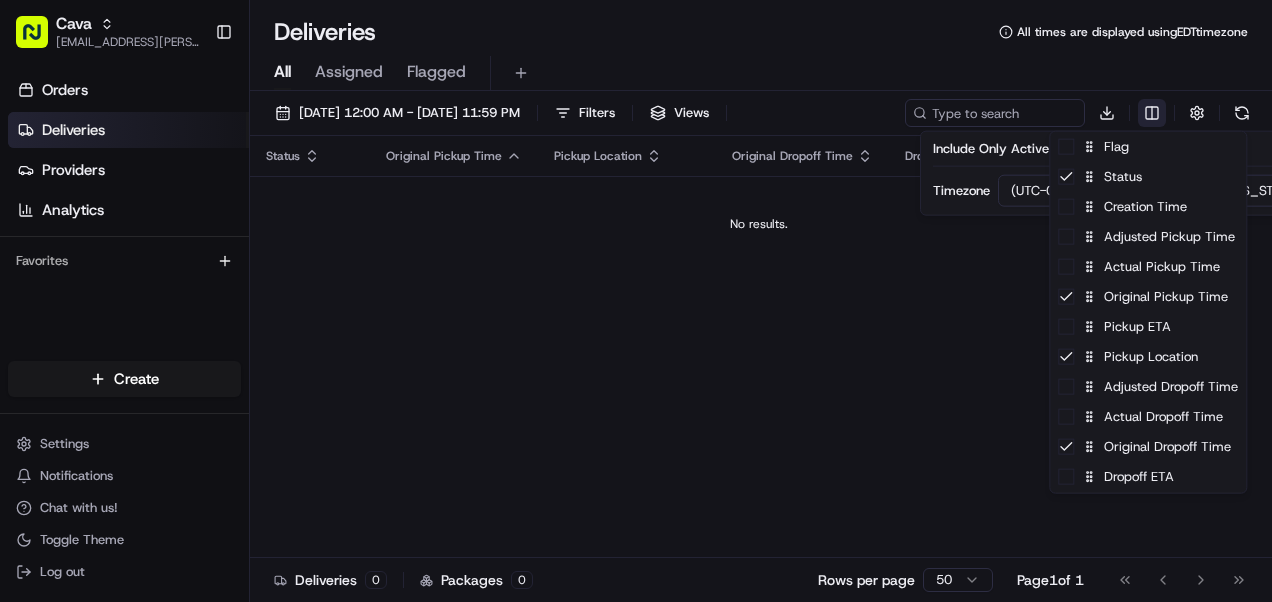 click on "Cava [EMAIL_ADDRESS][PERSON_NAME][PERSON_NAME][DOMAIN_NAME] Toggle Sidebar Orders Deliveries Providers Analytics Favorites Main Menu Members & Organization Organization Users Roles Preferences Customization Tracking Orchestration Automations Dispatch Strategy Locations Pickup Locations Dropoff Locations Billing Billing Refund Requests Integrations Notification Triggers Webhooks API Keys Request Logs Create Settings Notifications Chat with us! Toggle Theme Log out Deliveries All times are displayed using  EDT  timezone All Assigned Flagged [DATE] 12:00 AM - [DATE] 11:59 PM Filters Views Download Status Original Pickup Time Pickup Location Original Dropoff Time Dropoff Location Provider Action No results. Deliveries 0 Packages 0 Rows per page 50 Page  1  of   1 Go to first page Go to previous page Go to next page Go to last page
Include Only Active Tasks in Search Timezone (UTC-04.00) [GEOGRAPHIC_DATA]/[US_STATE] EDT Flag Status Creation Time Pickup ETA Tags" at bounding box center [636, 301] 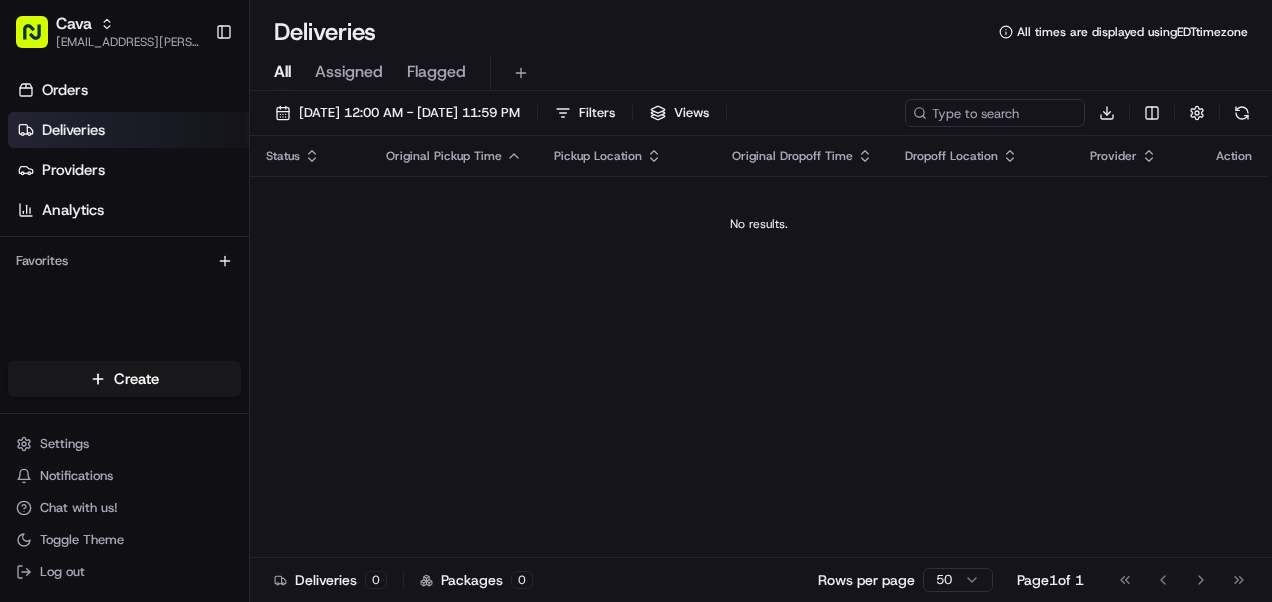 click on "Cava [EMAIL_ADDRESS][PERSON_NAME][PERSON_NAME][DOMAIN_NAME] Toggle Sidebar Orders Deliveries Providers Analytics Favorites Main Menu Members & Organization Organization Users Roles Preferences Customization Tracking Orchestration Automations Dispatch Strategy Locations Pickup Locations Dropoff Locations Billing Billing Refund Requests Integrations Notification Triggers Webhooks API Keys Request Logs Create Settings Notifications Chat with us! Toggle Theme Log out Deliveries All times are displayed using  EDT  timezone All Assigned Flagged [DATE] 12:00 AM - [DATE] 11:59 PM Filters Views Download Status Original Pickup Time Pickup Location Original Dropoff Time Dropoff Location Provider Action No results. Deliveries 0 Packages 0 Rows per page 50 Page  1  of   1 Go to first page Go to previous page Go to next page Go to last page" at bounding box center [636, 301] 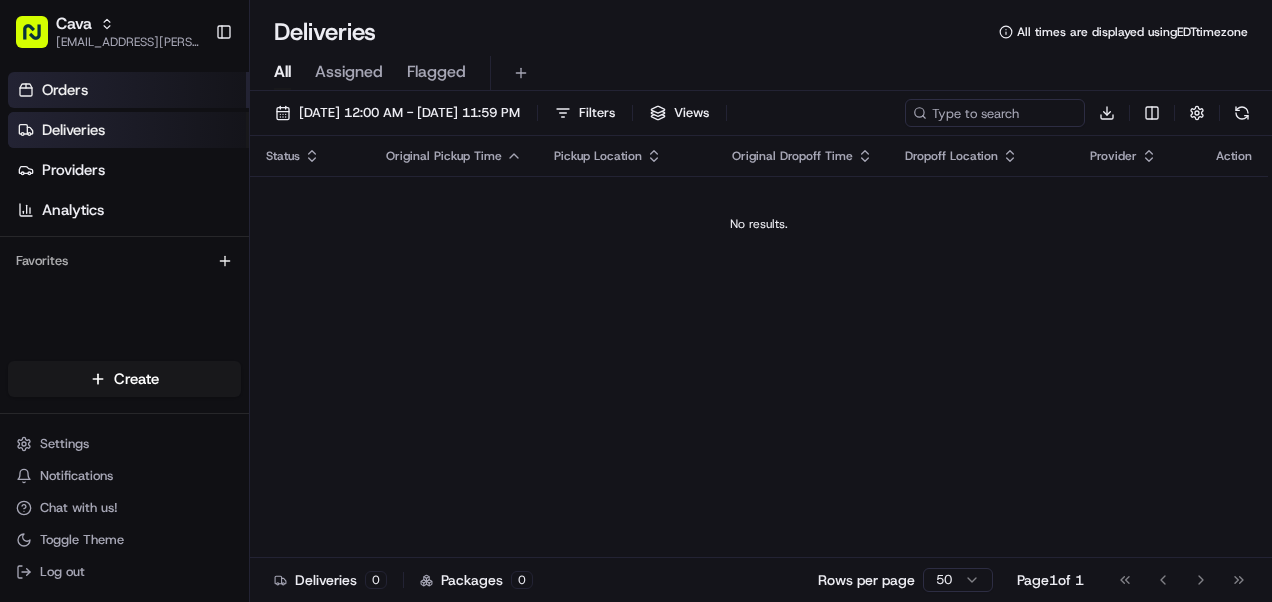 click on "Orders" at bounding box center (65, 90) 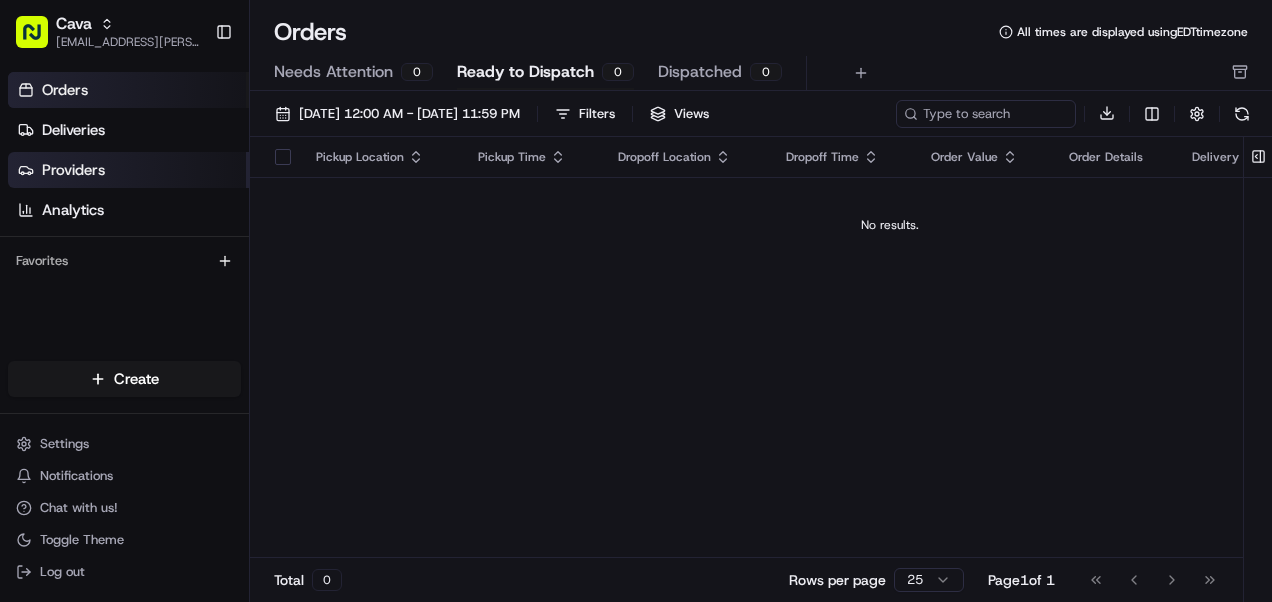 click on "Providers" at bounding box center (128, 170) 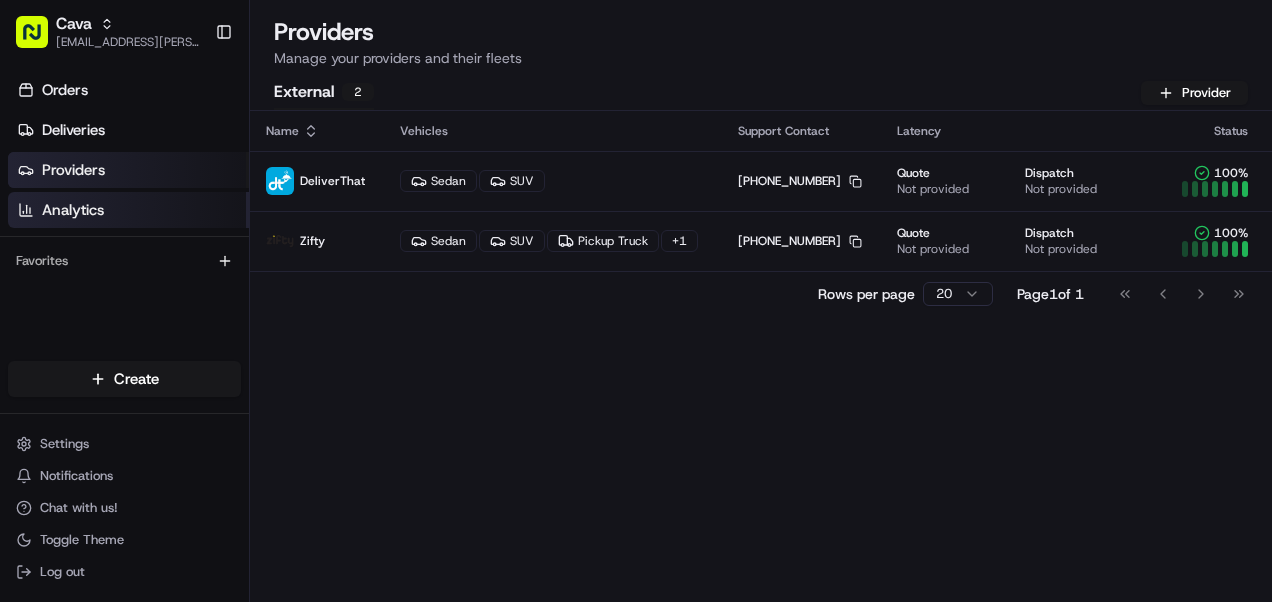 click on "Analytics" at bounding box center [73, 210] 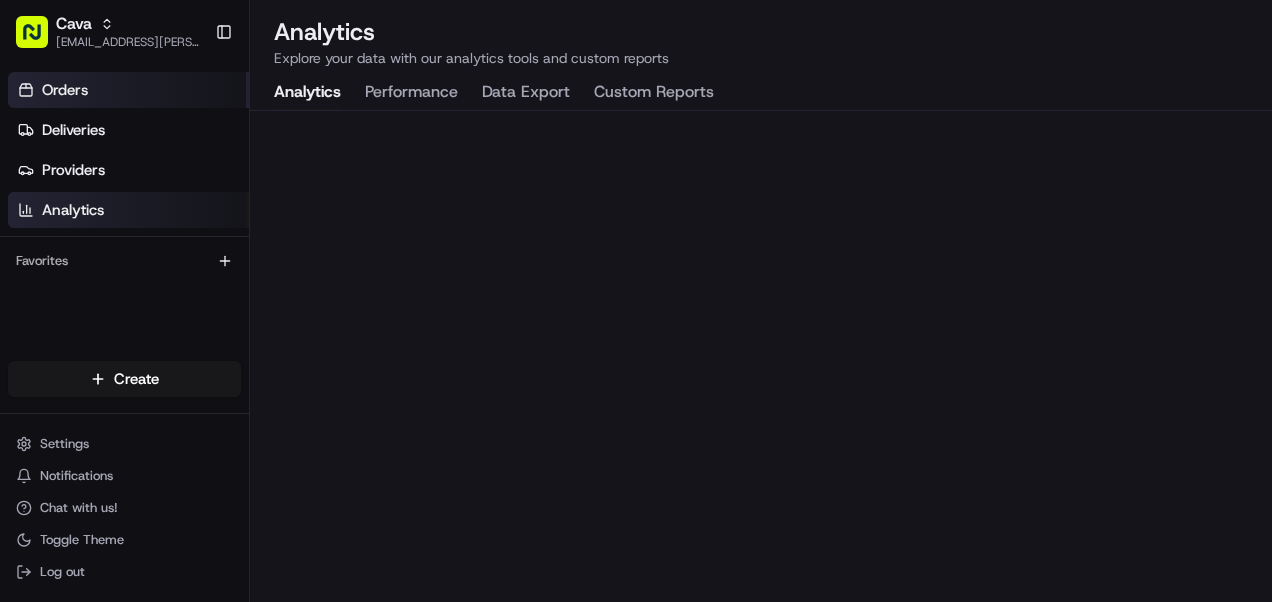 click on "Orders" at bounding box center (128, 90) 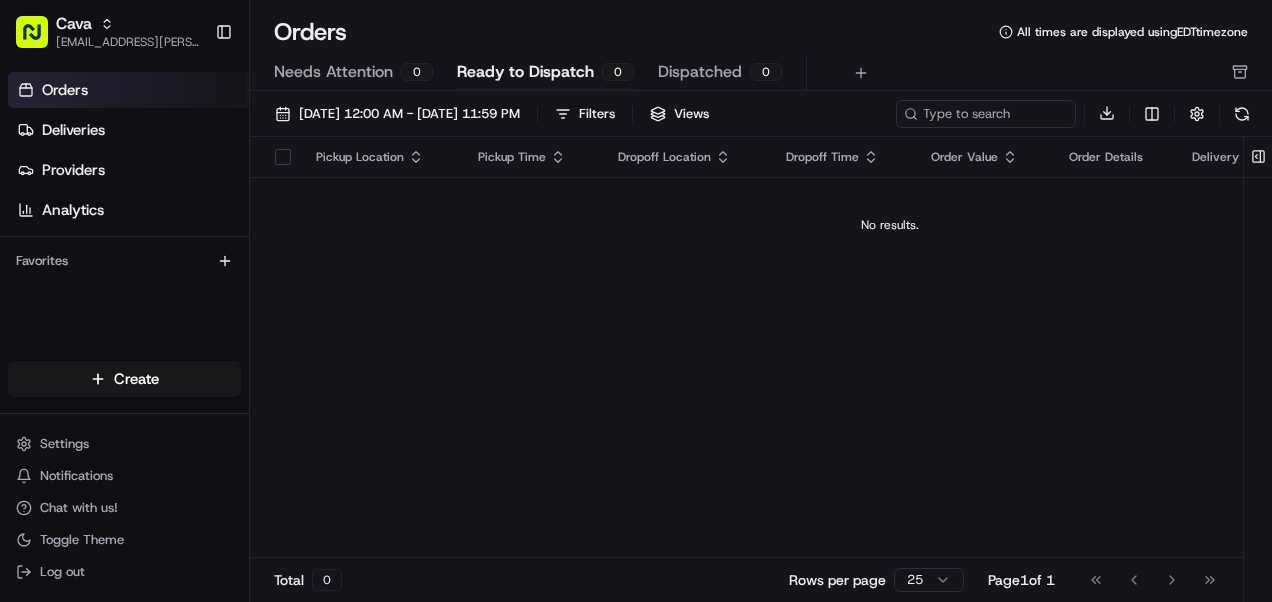 click on "Orders" at bounding box center (128, 90) 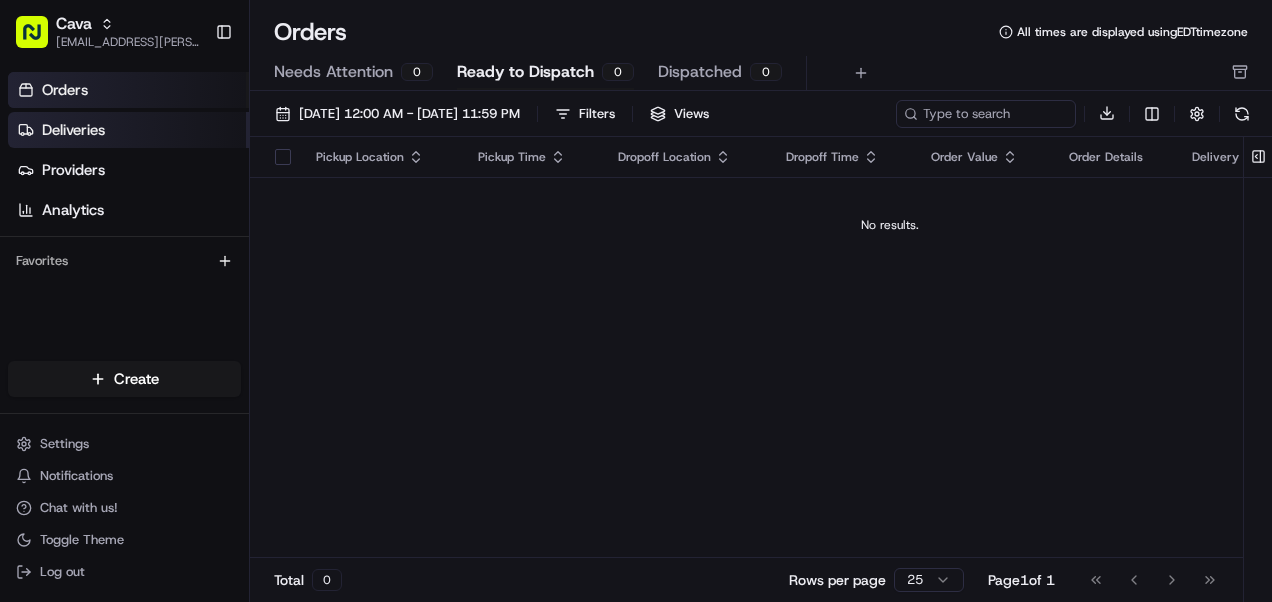 click on "Deliveries" at bounding box center (128, 130) 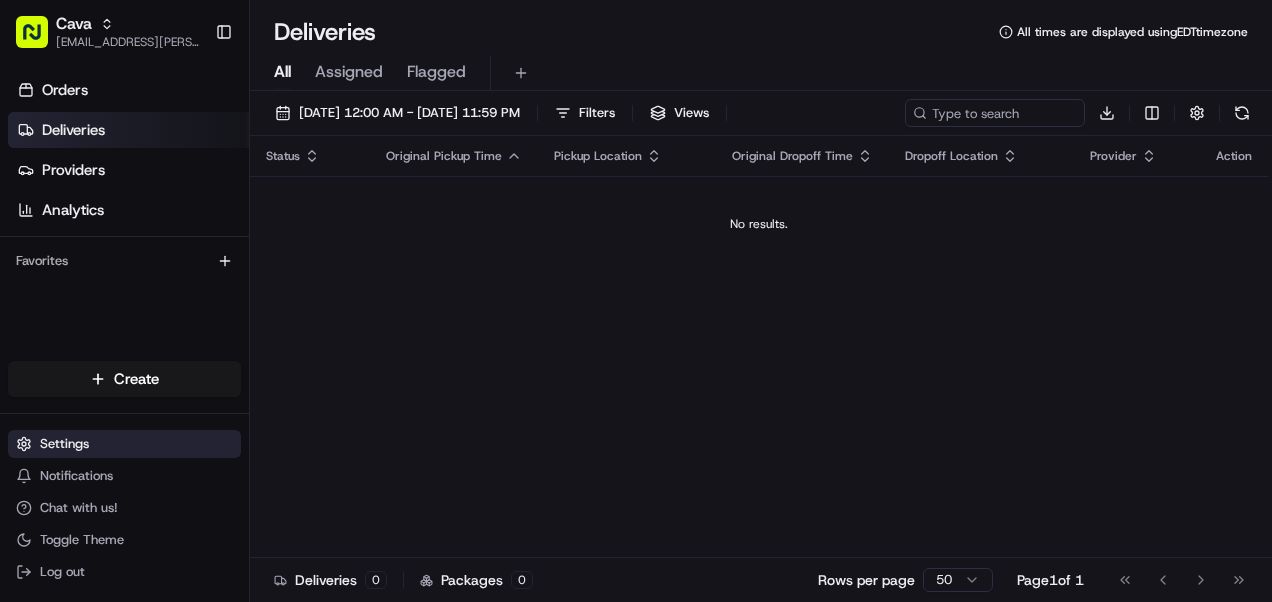 click on "Settings" at bounding box center [64, 444] 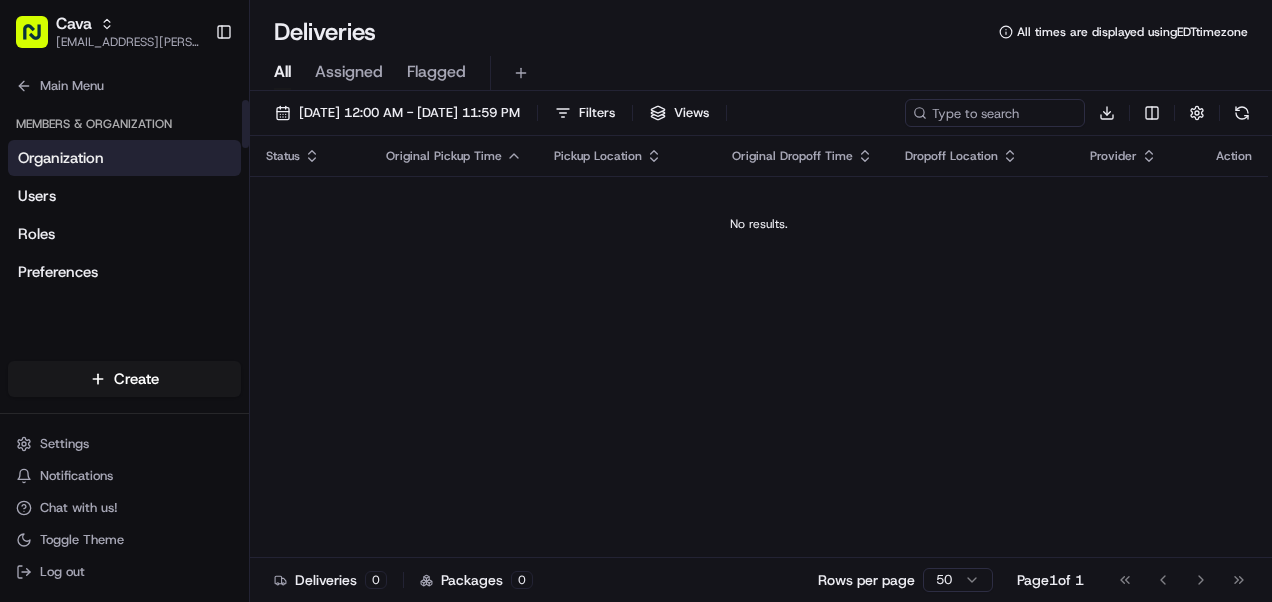 click on "Organization" at bounding box center [61, 158] 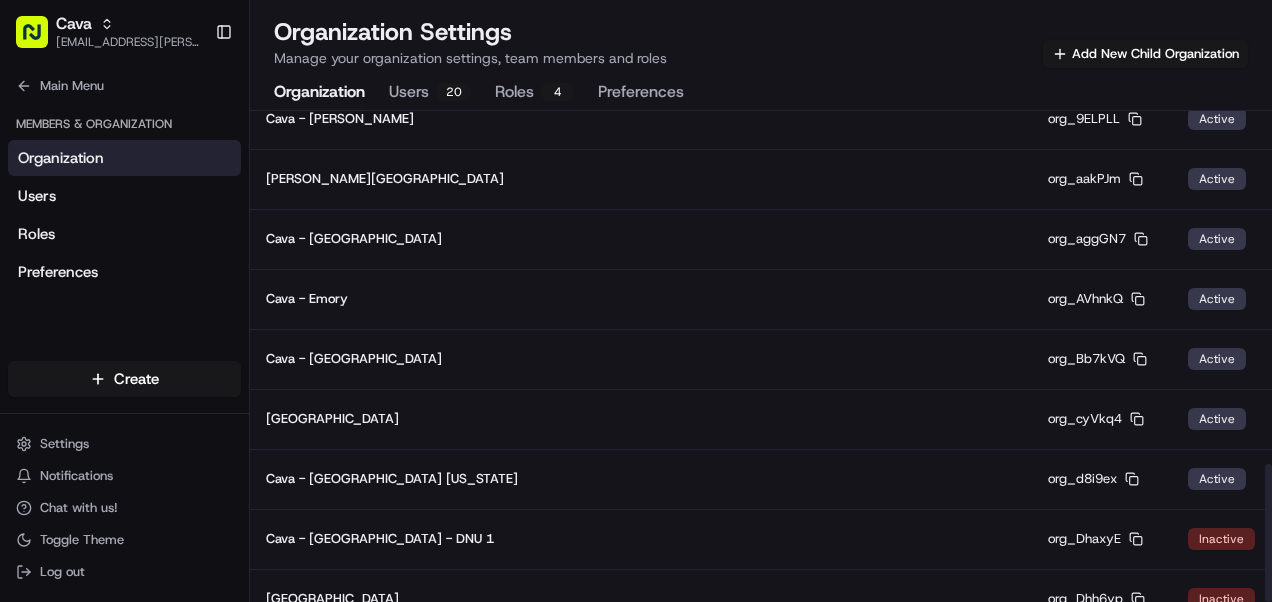 scroll, scrollTop: 1254, scrollLeft: 0, axis: vertical 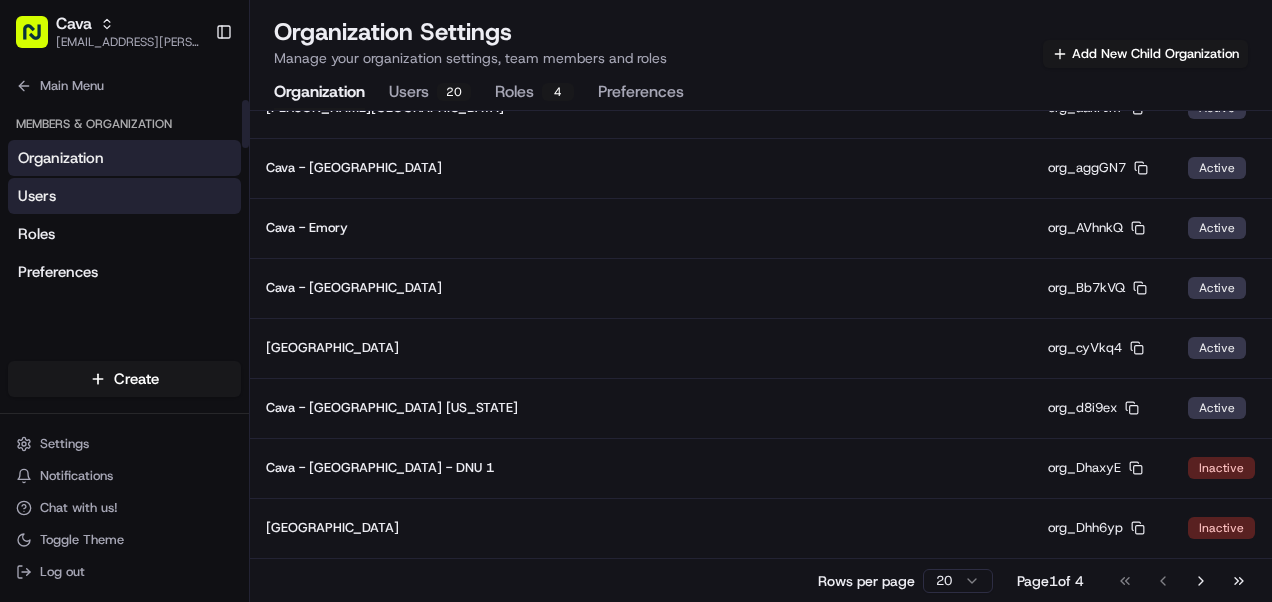 click on "Users" at bounding box center [124, 196] 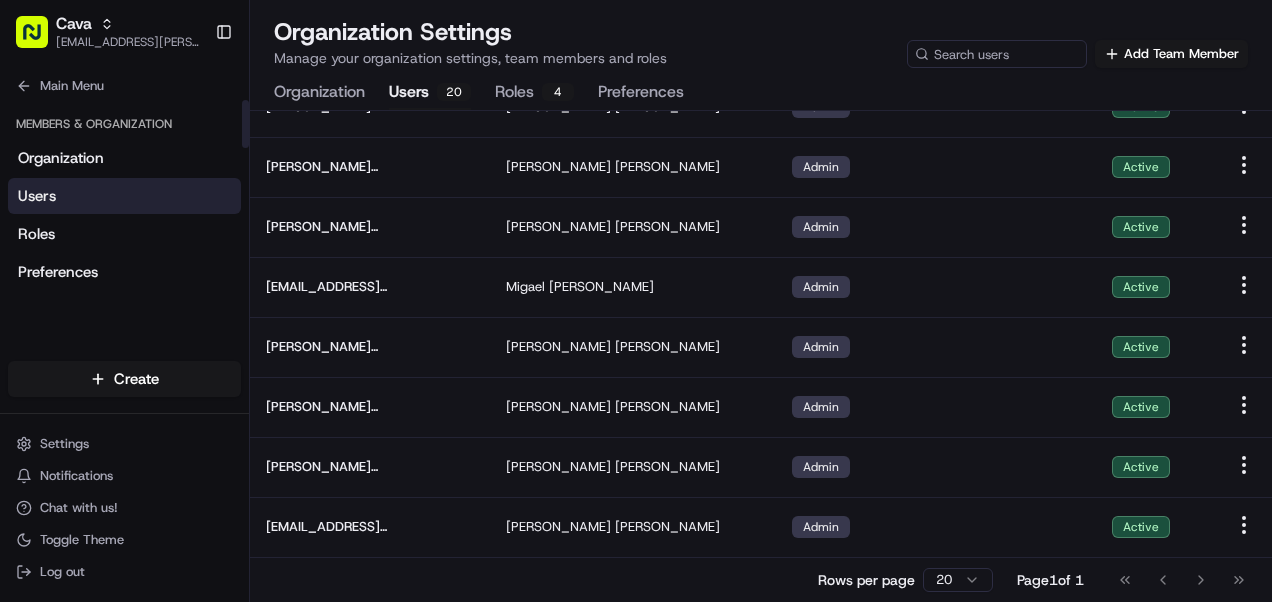 scroll, scrollTop: 801, scrollLeft: 0, axis: vertical 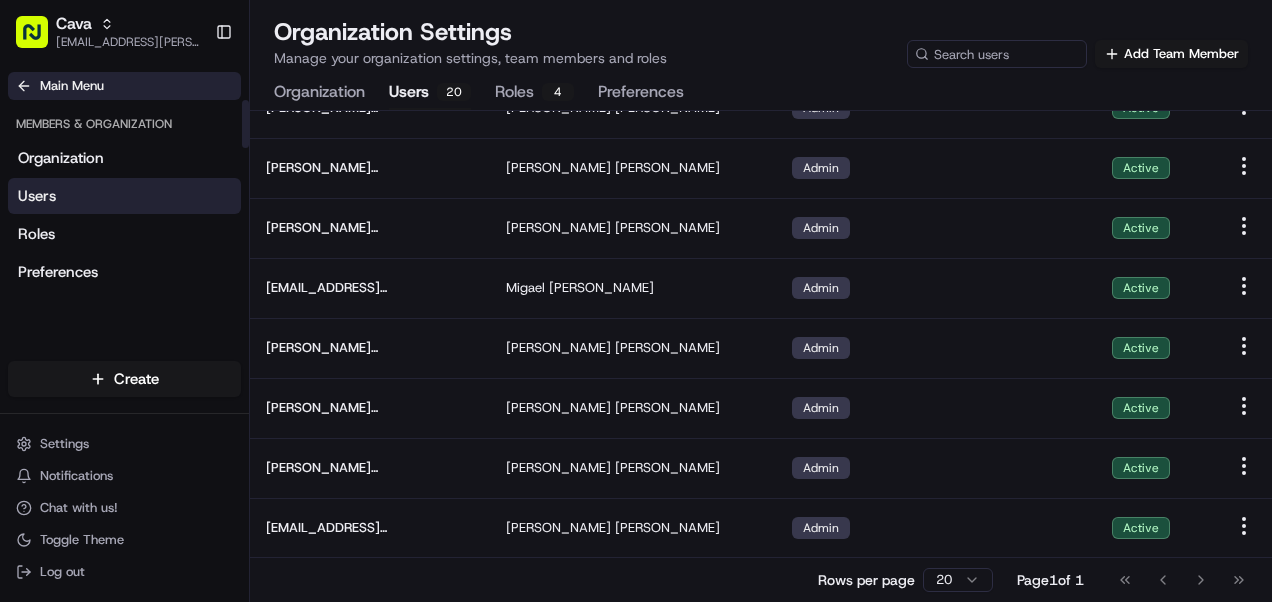 click on "Main Menu" at bounding box center [124, 86] 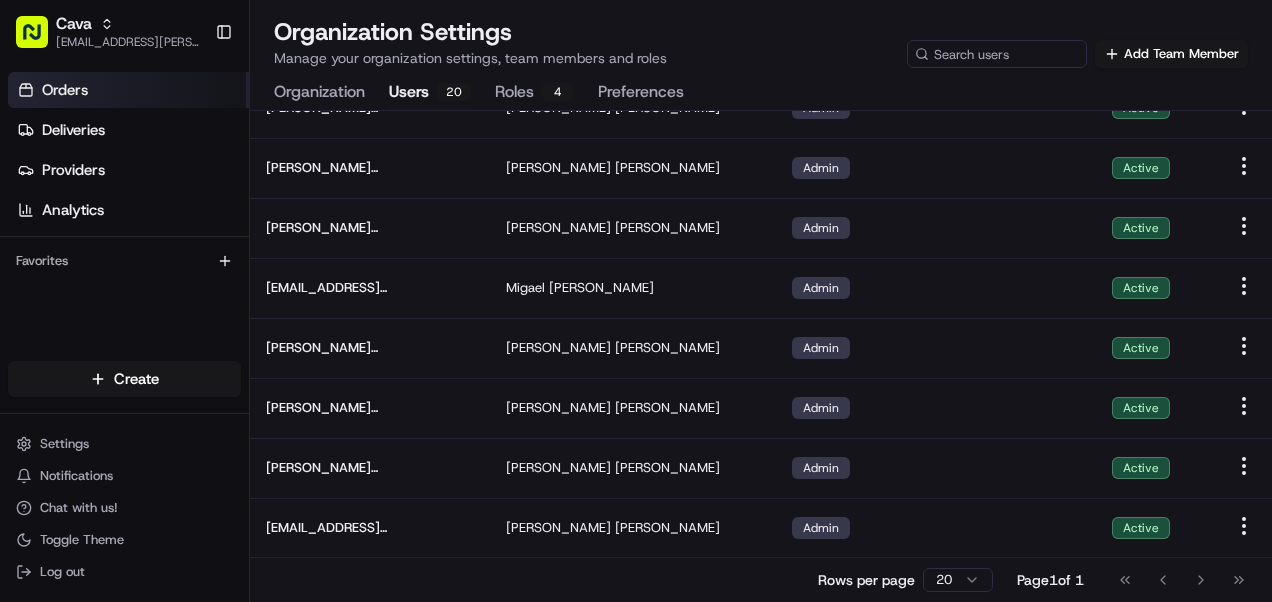 click on "Orders" at bounding box center [128, 90] 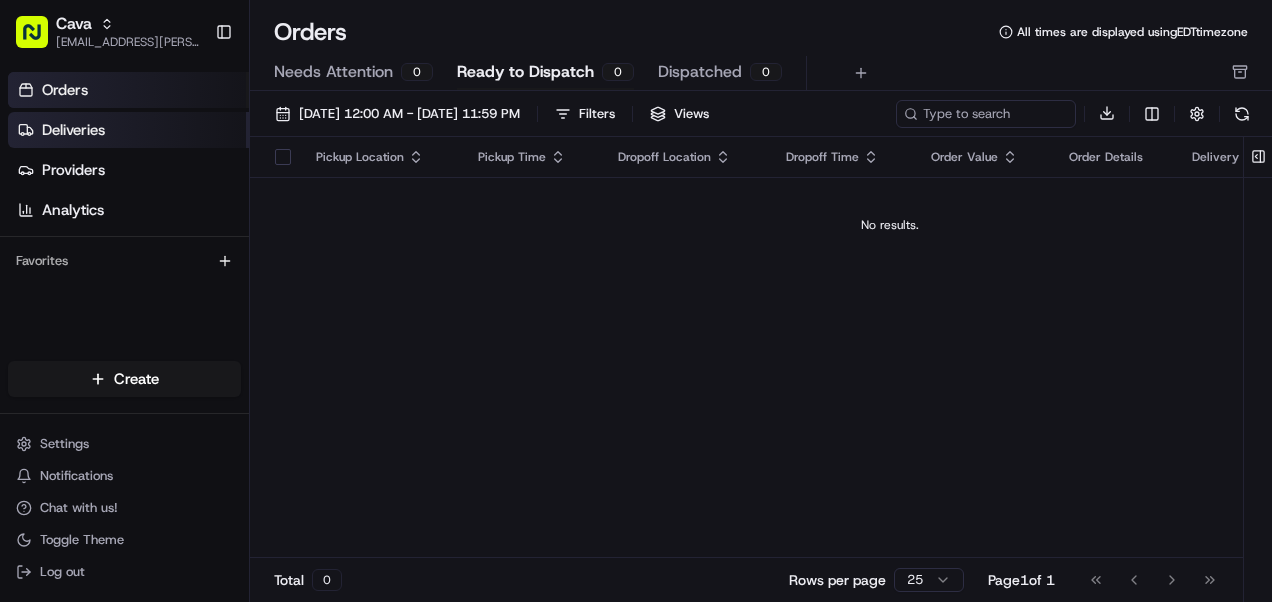 click on "Deliveries" at bounding box center [73, 130] 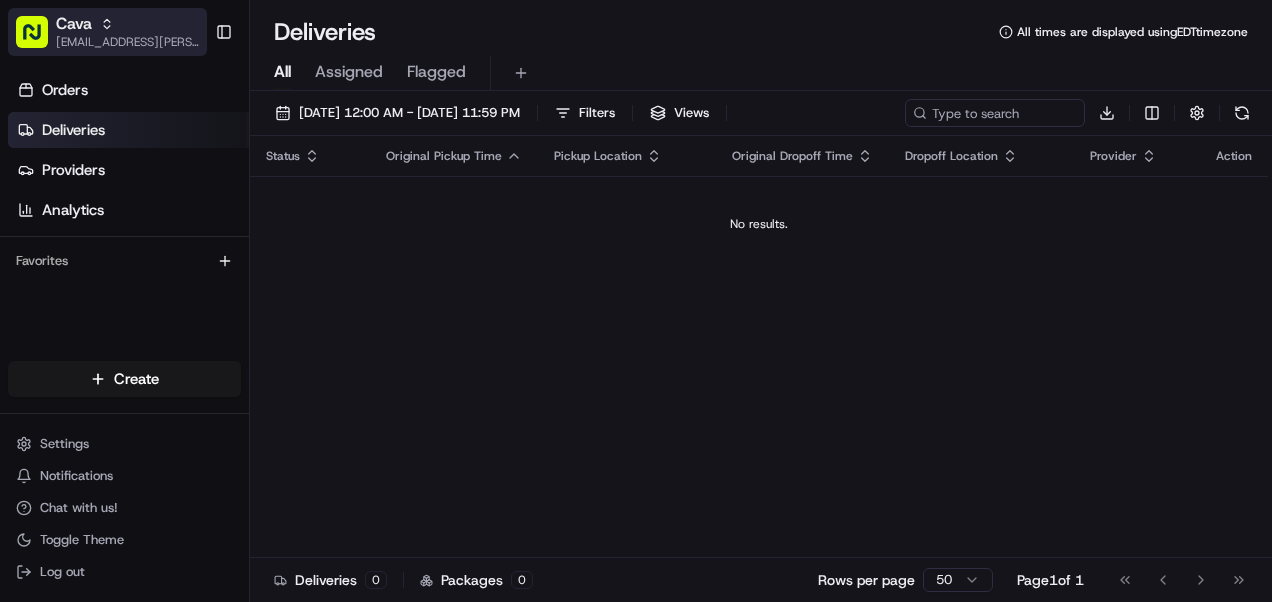 click 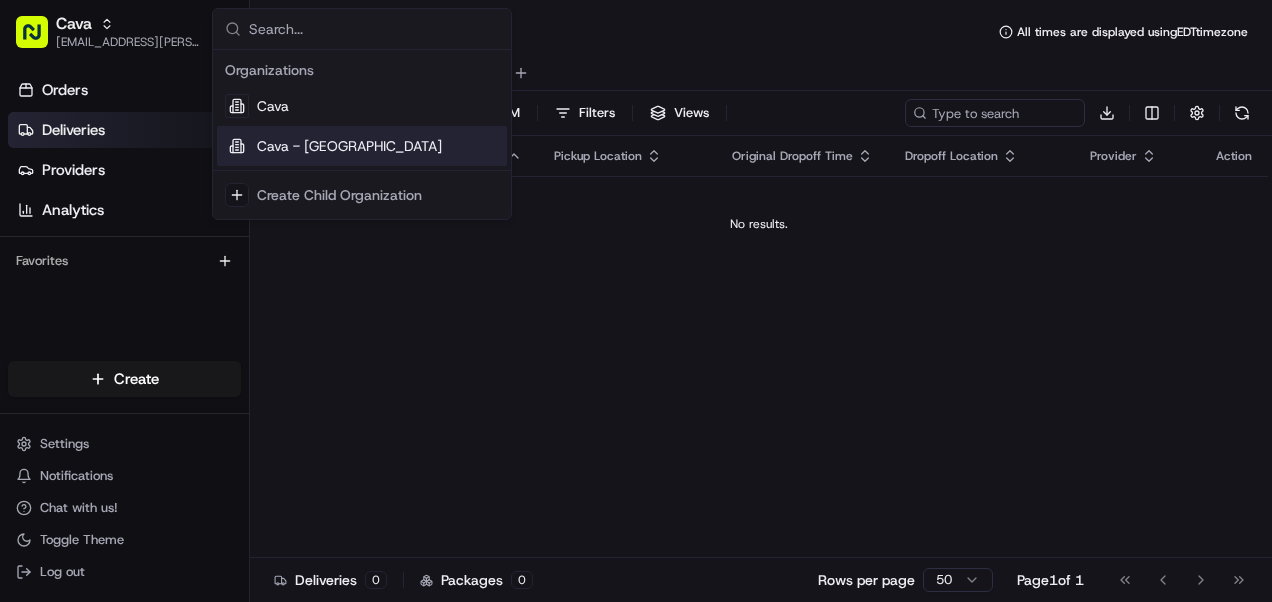 click on "Cava - [GEOGRAPHIC_DATA]" at bounding box center [349, 146] 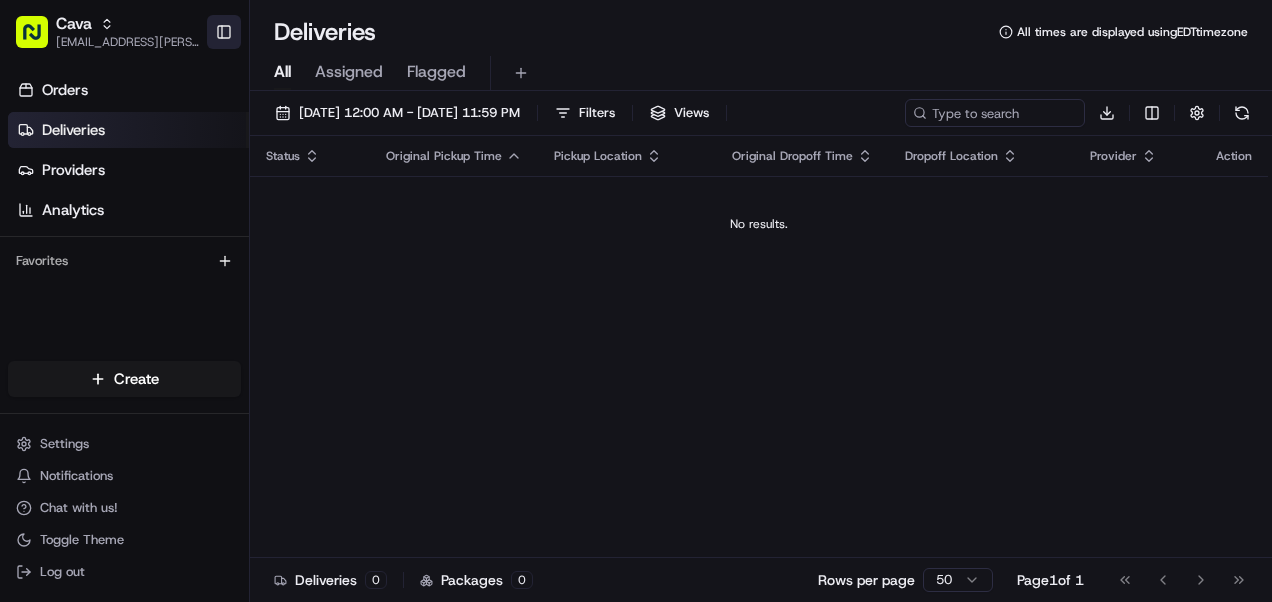 click on "Toggle Sidebar" at bounding box center [224, 32] 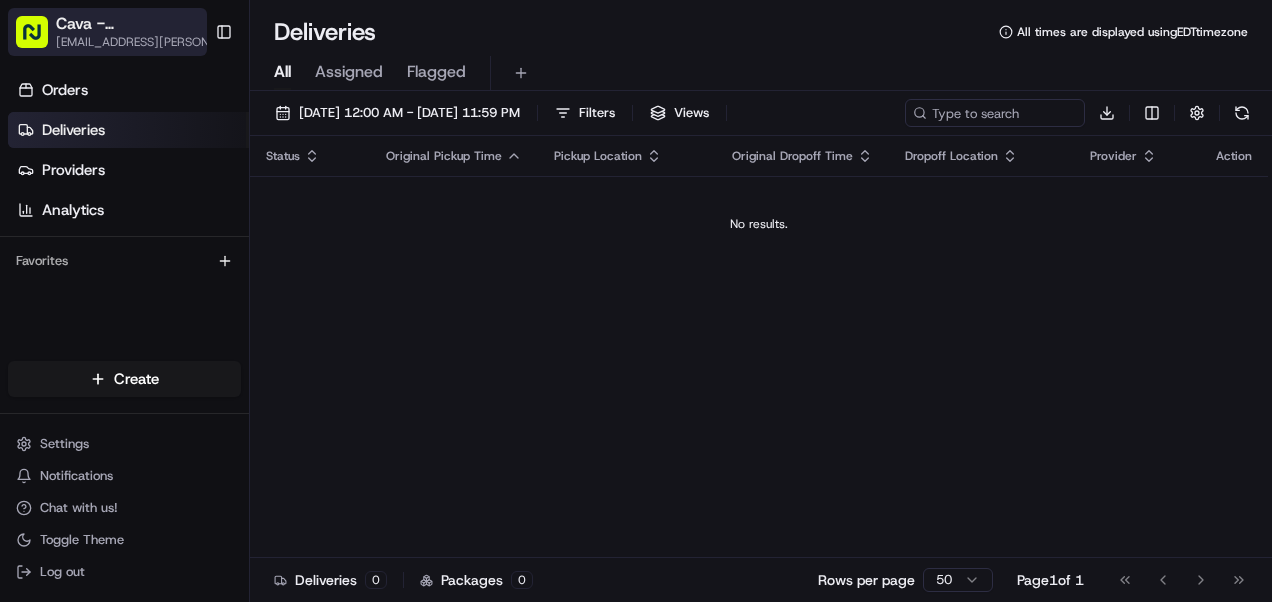 click on "[EMAIL_ADDRESS][PERSON_NAME][PERSON_NAME][DOMAIN_NAME]" at bounding box center [148, 42] 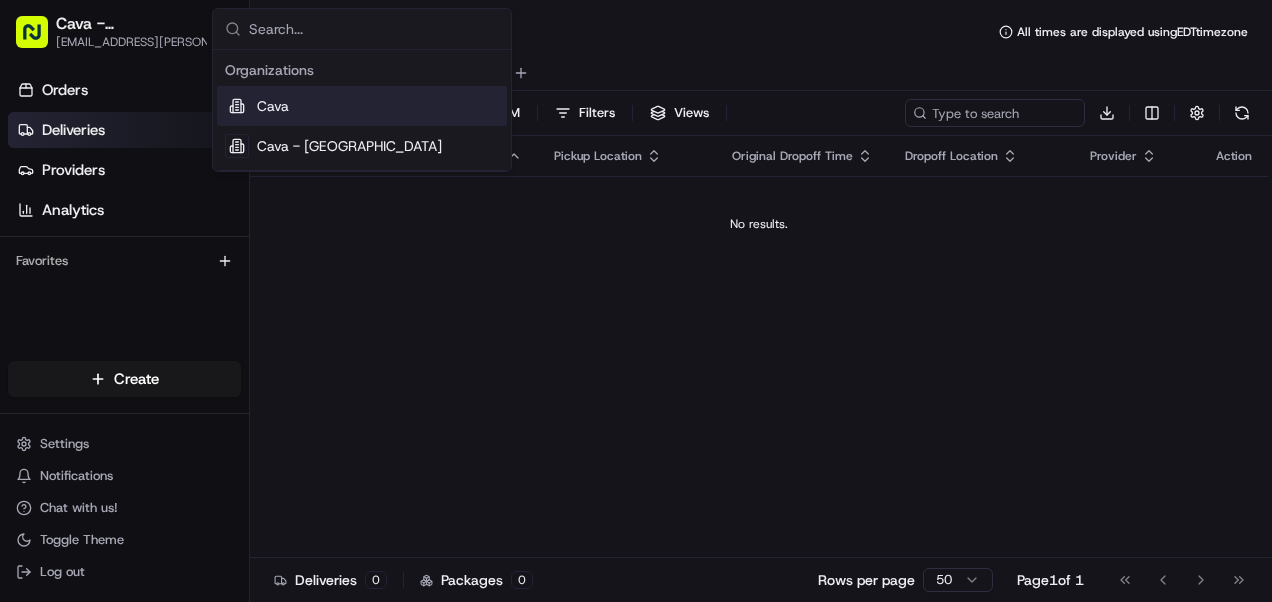 click on "Organizations" at bounding box center (362, 70) 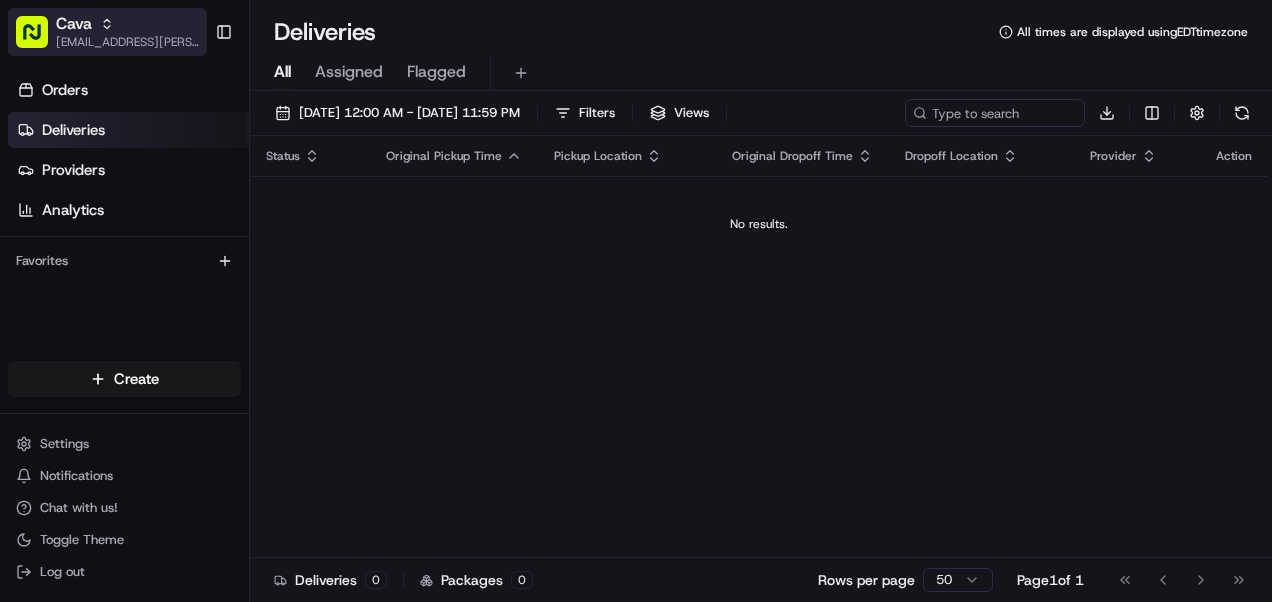 click on "[EMAIL_ADDRESS][PERSON_NAME][PERSON_NAME][DOMAIN_NAME]" at bounding box center [127, 42] 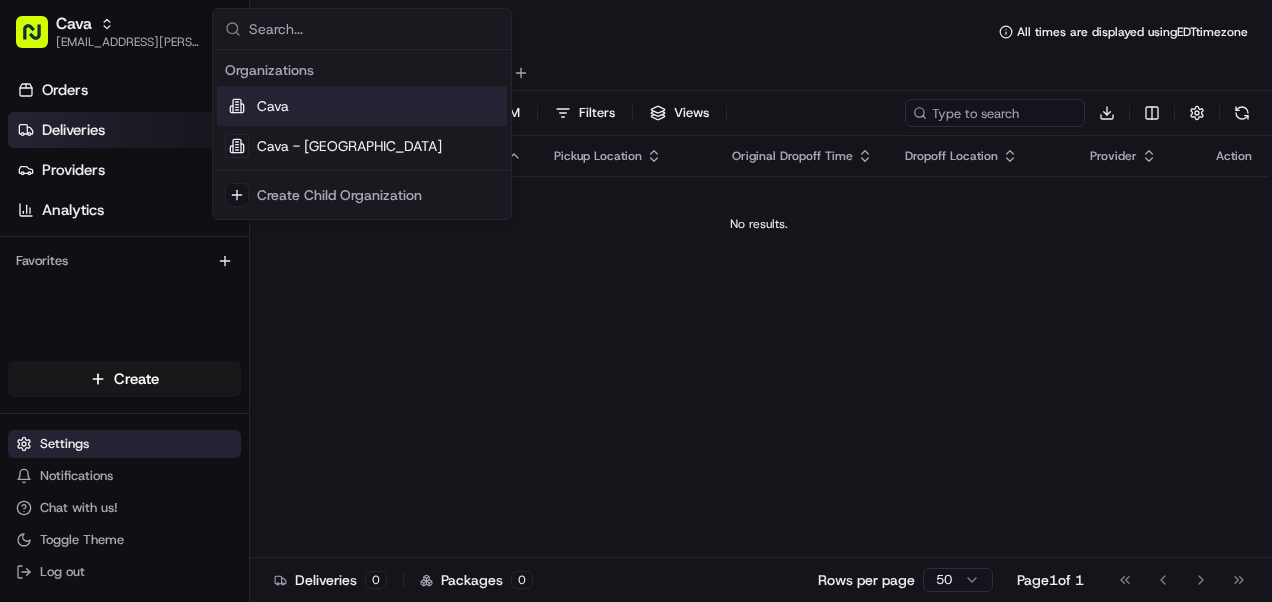click on "Settings" at bounding box center [124, 444] 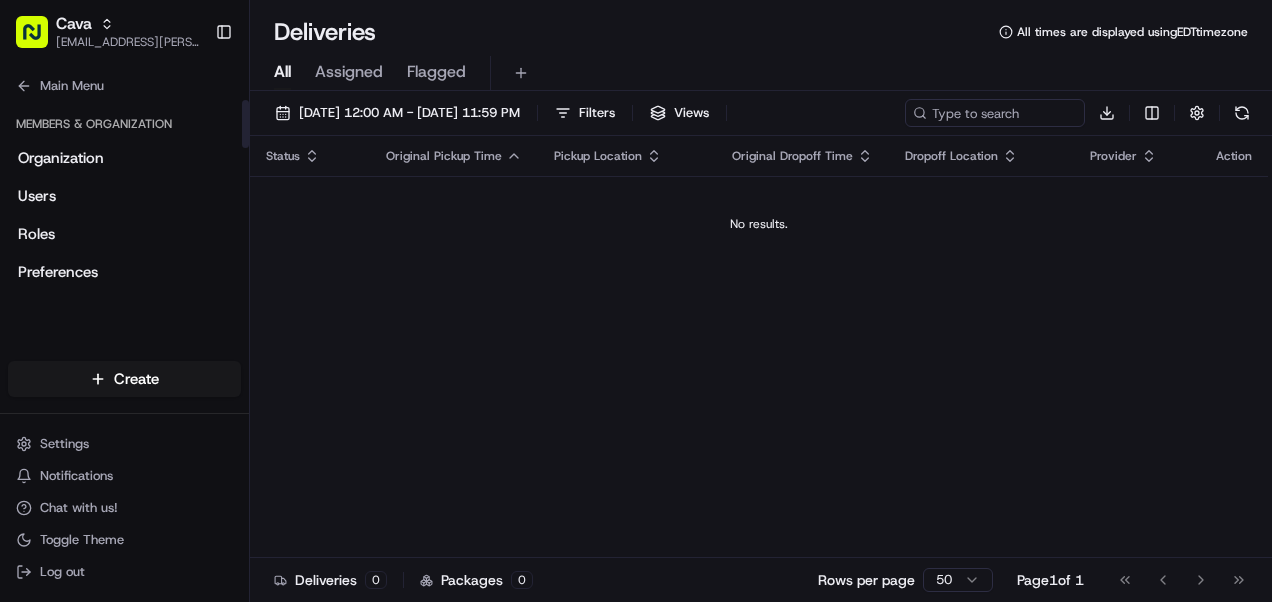 click on "Members & Organization" at bounding box center (124, 124) 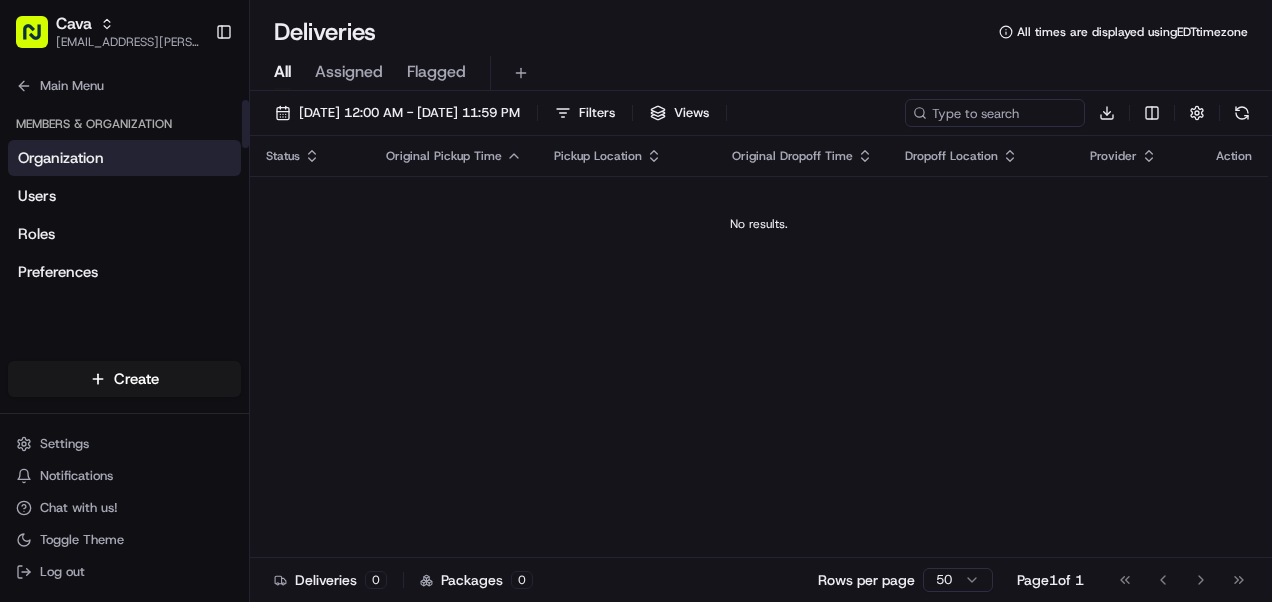 click on "Organization" at bounding box center (61, 158) 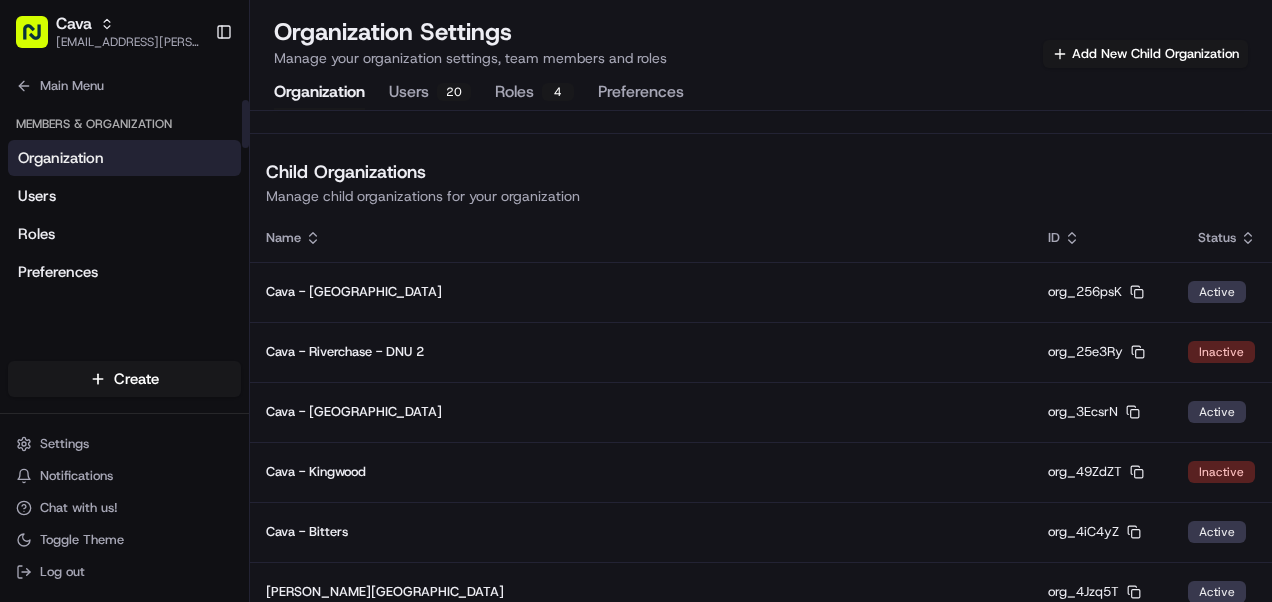 scroll, scrollTop: 0, scrollLeft: 0, axis: both 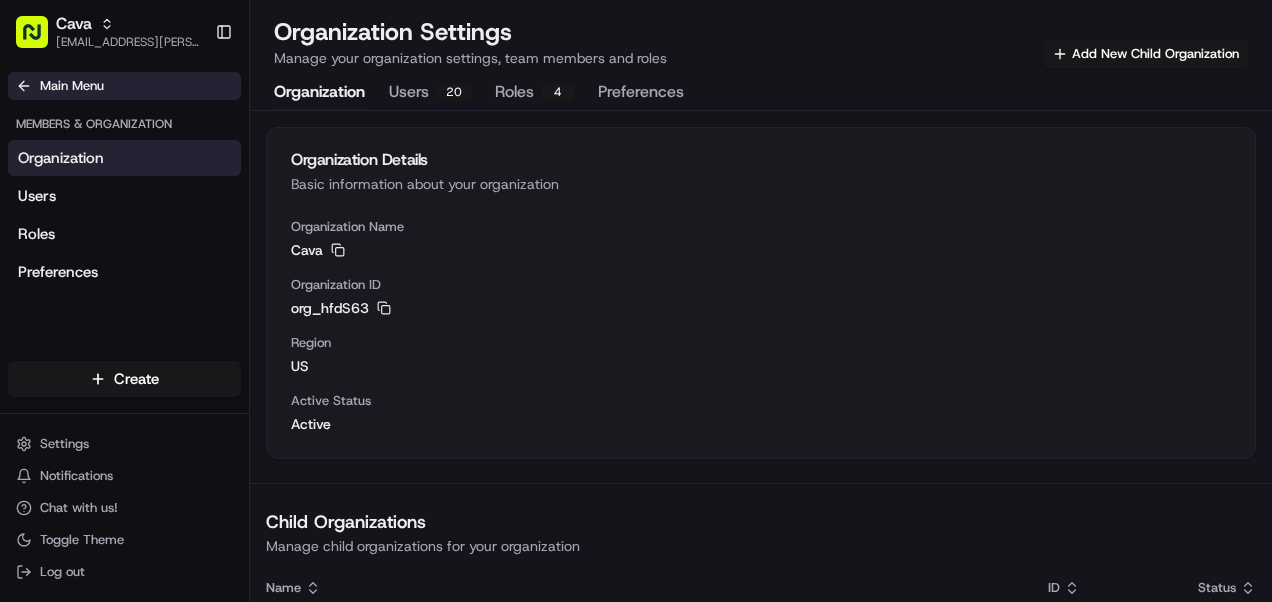 click 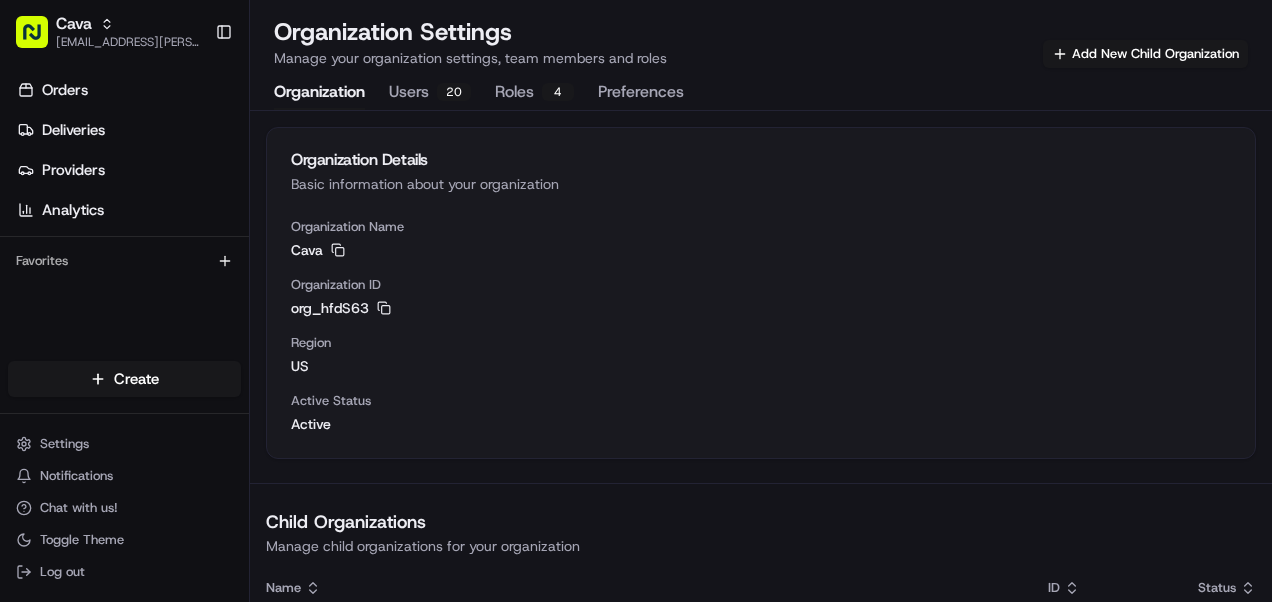 click 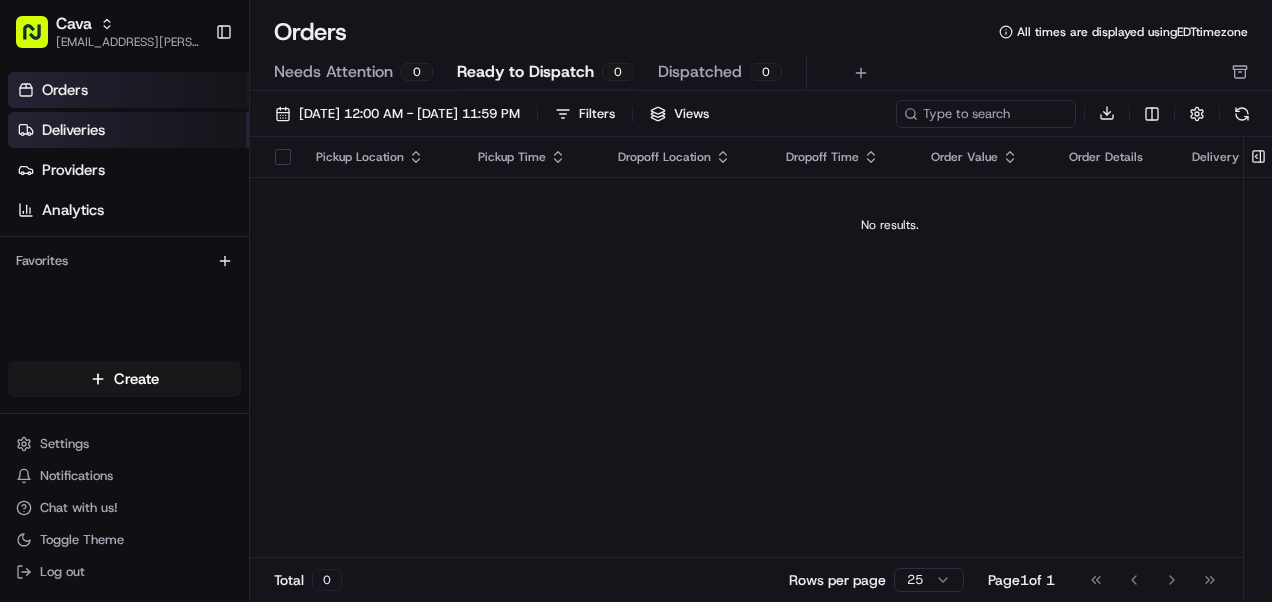 click on "Deliveries" at bounding box center (128, 130) 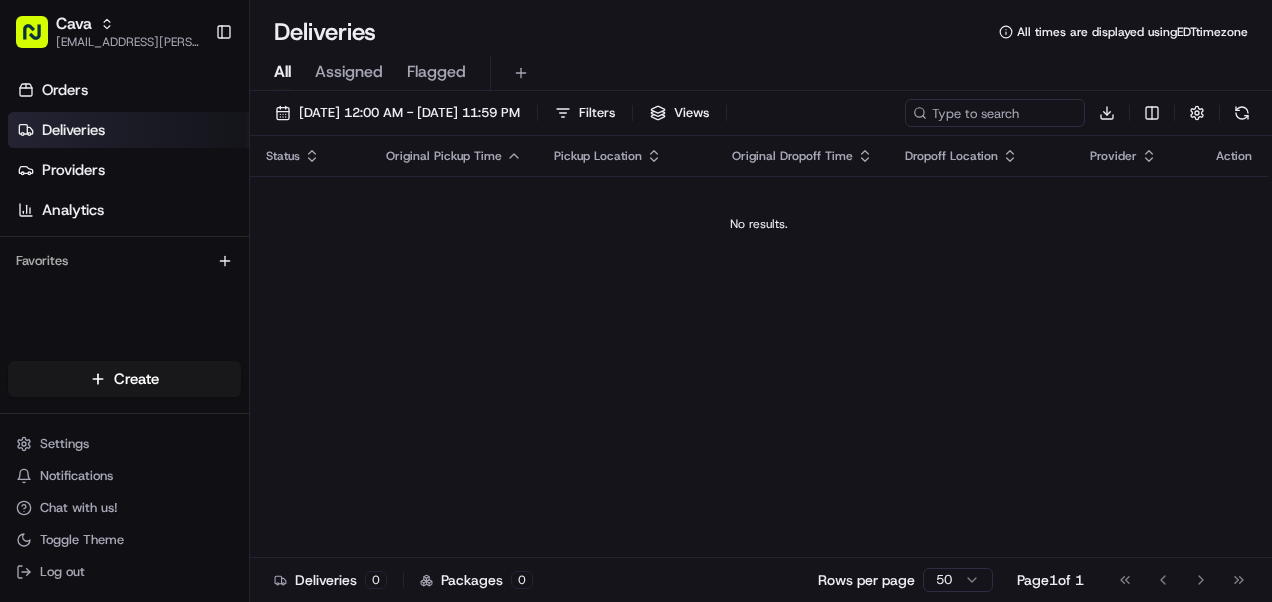 scroll, scrollTop: 0, scrollLeft: 0, axis: both 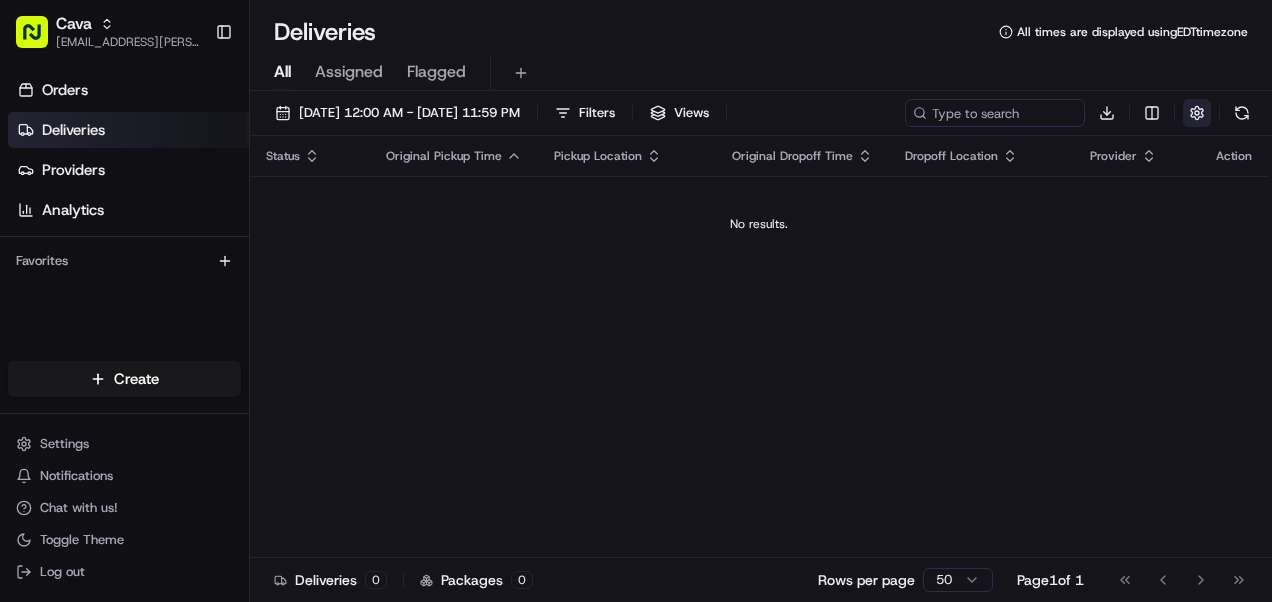 click at bounding box center [1197, 113] 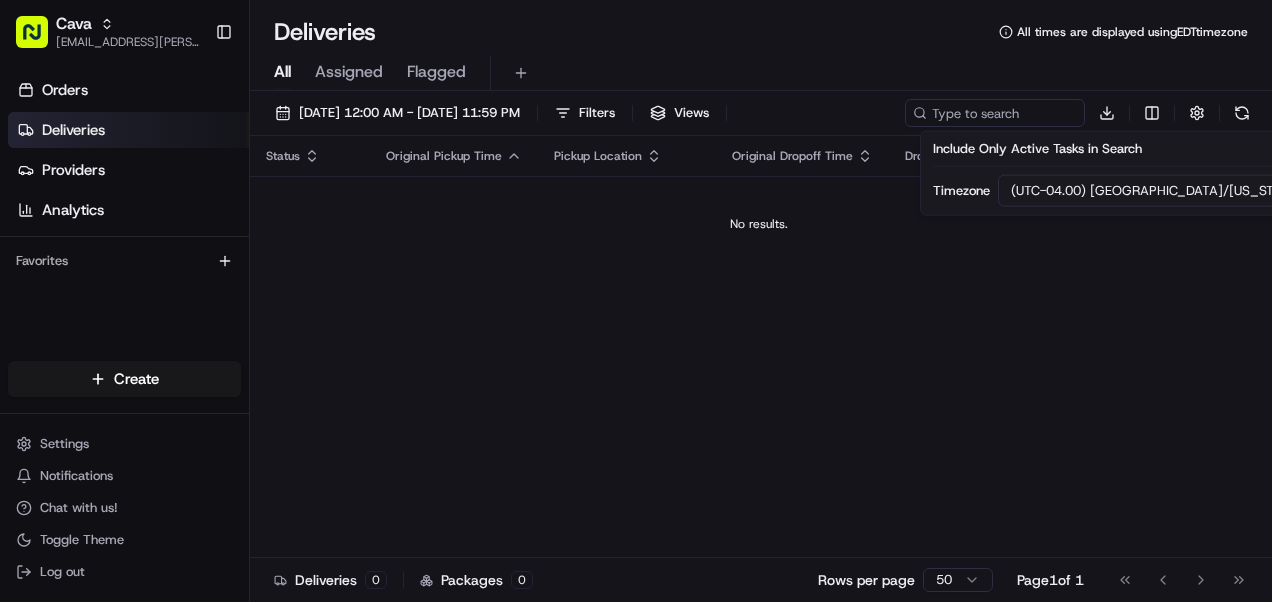 click on "Cava [EMAIL_ADDRESS][PERSON_NAME][PERSON_NAME][DOMAIN_NAME] Toggle Sidebar Orders Deliveries Providers Analytics Favorites Main Menu Members & Organization Organization Users Roles Preferences Customization Tracking Orchestration Automations Dispatch Strategy Locations Pickup Locations Dropoff Locations Billing Billing Refund Requests Integrations Notification Triggers Webhooks API Keys Request Logs Create Settings Notifications Chat with us! Toggle Theme Log out Deliveries All times are displayed using  EDT  timezone All Assigned Flagged [DATE] 12:00 AM - [DATE] 11:59 PM Filters Views Download Status Original Pickup Time Pickup Location Original Dropoff Time Dropoff Location Provider Action No results. Deliveries 0 Packages 0 Rows per page 50 Page  1  of   1 Go to first page Go to previous page Go to next page Go to last page
Include Only Active Tasks in Search Timezone (UTC-04.00) [GEOGRAPHIC_DATA]/[US_STATE] EDT" at bounding box center (636, 301) 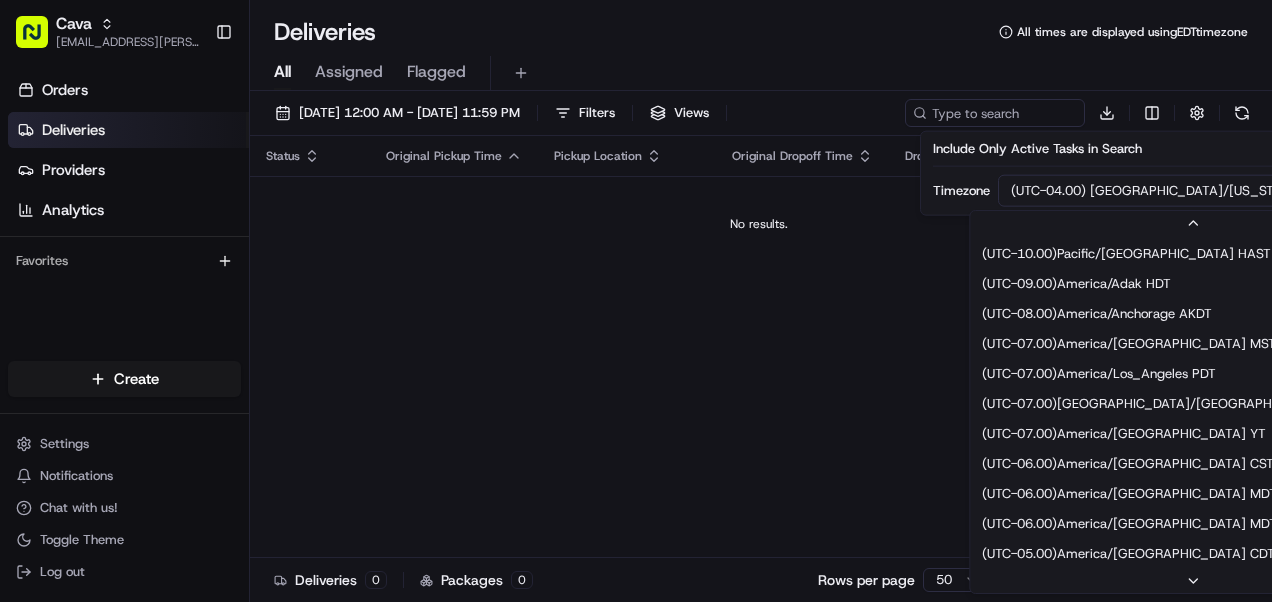 scroll, scrollTop: 119, scrollLeft: 0, axis: vertical 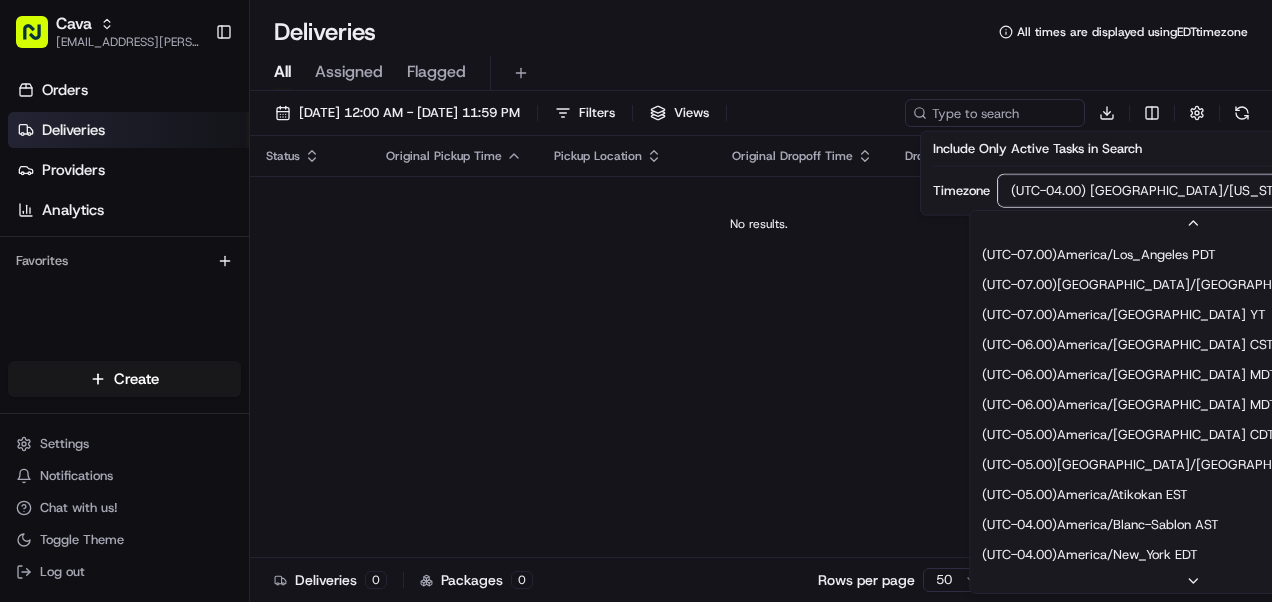 click on "Cava [EMAIL_ADDRESS][PERSON_NAME][PERSON_NAME][DOMAIN_NAME] Toggle Sidebar Orders Deliveries Providers Analytics Favorites Main Menu Members & Organization Organization Users Roles Preferences Customization Tracking Orchestration Automations Dispatch Strategy Locations Pickup Locations Dropoff Locations Billing Billing Refund Requests Integrations Notification Triggers Webhooks API Keys Request Logs Create Settings Notifications Chat with us! Toggle Theme Log out Deliveries All times are displayed using  EDT  timezone All Assigned Flagged [DATE] 12:00 AM - [DATE] 11:59 PM Filters Views Download Status Original Pickup Time Pickup Location Original Dropoff Time Dropoff Location Provider Action No results. Deliveries 0 Packages 0 Rows per page 50 Page  1  of   1 Go to first page Go to previous page Go to next page Go to last page
Include Only Active Tasks in Search Timezone (UTC-04.00) [GEOGRAPHIC_DATA]/[US_STATE] EDT ( UTC-10.00 )  [GEOGRAPHIC_DATA]/[GEOGRAPHIC_DATA]   HAST (" at bounding box center [636, 301] 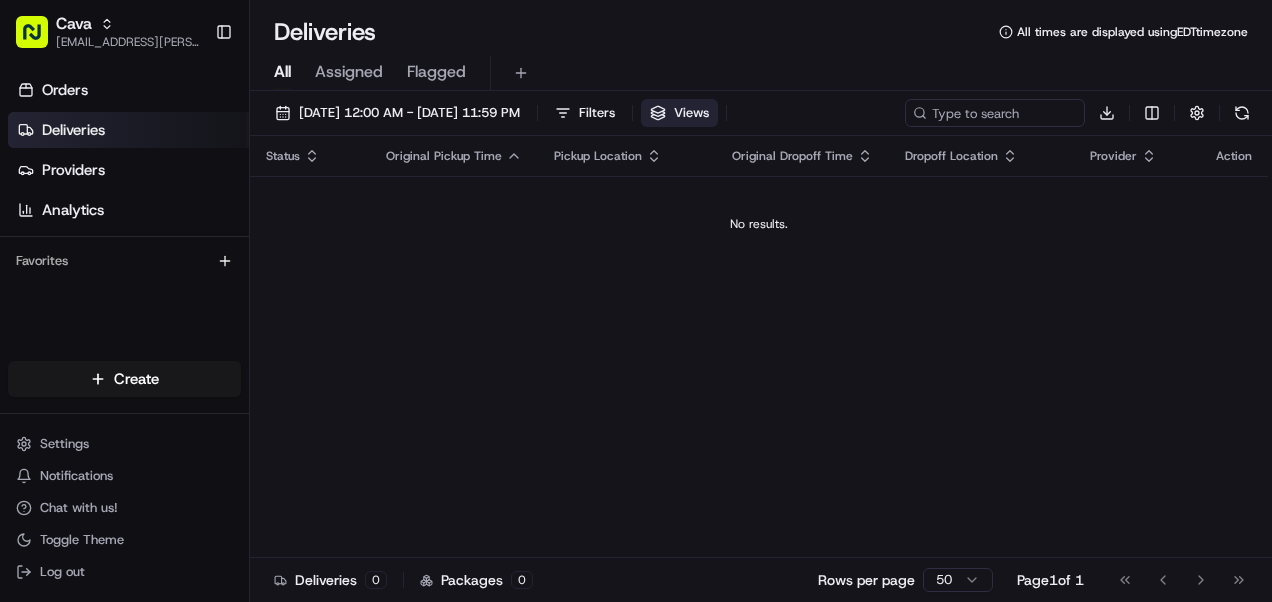 click on "Views" at bounding box center (679, 113) 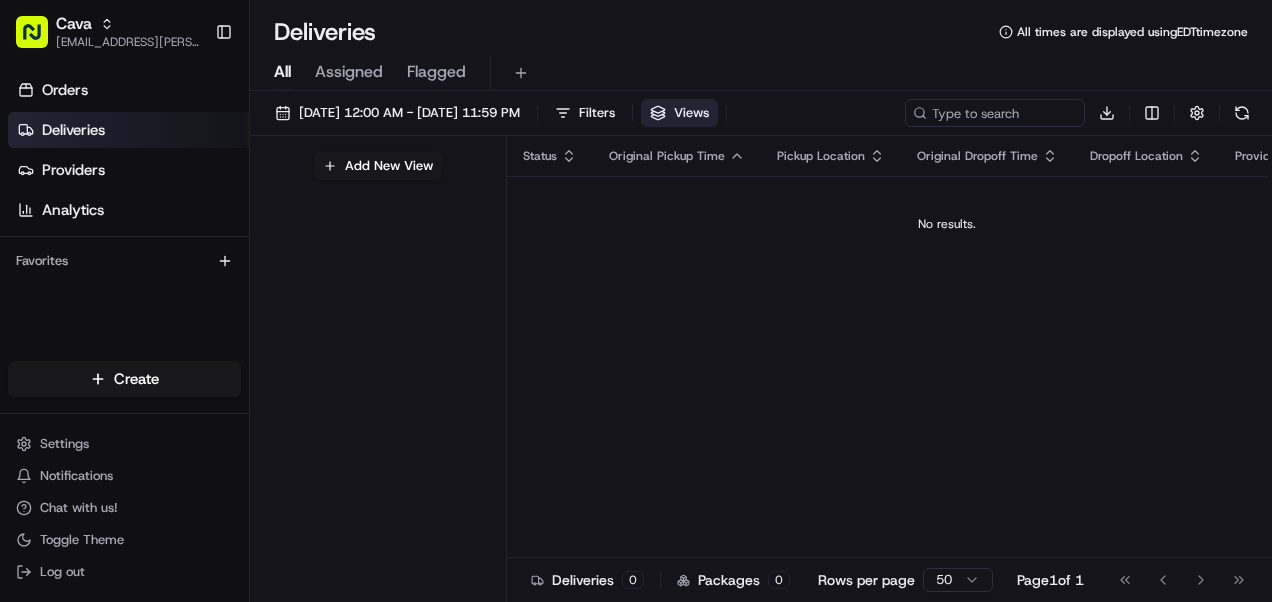 click on "Views" at bounding box center [679, 113] 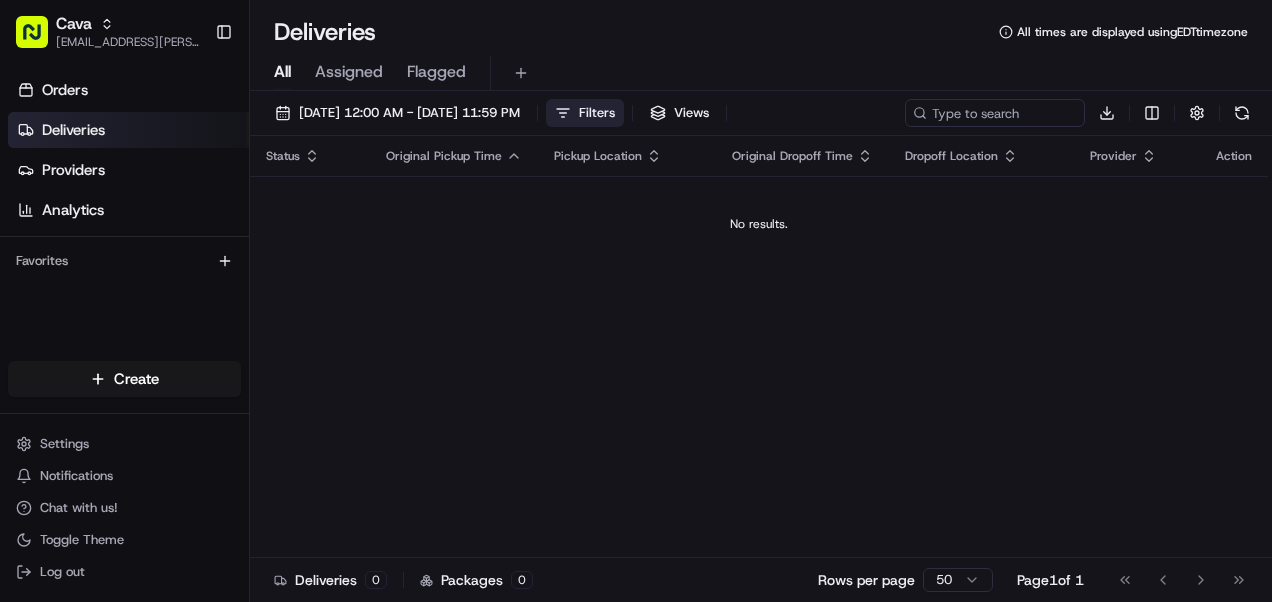 click on "Filters" at bounding box center [597, 113] 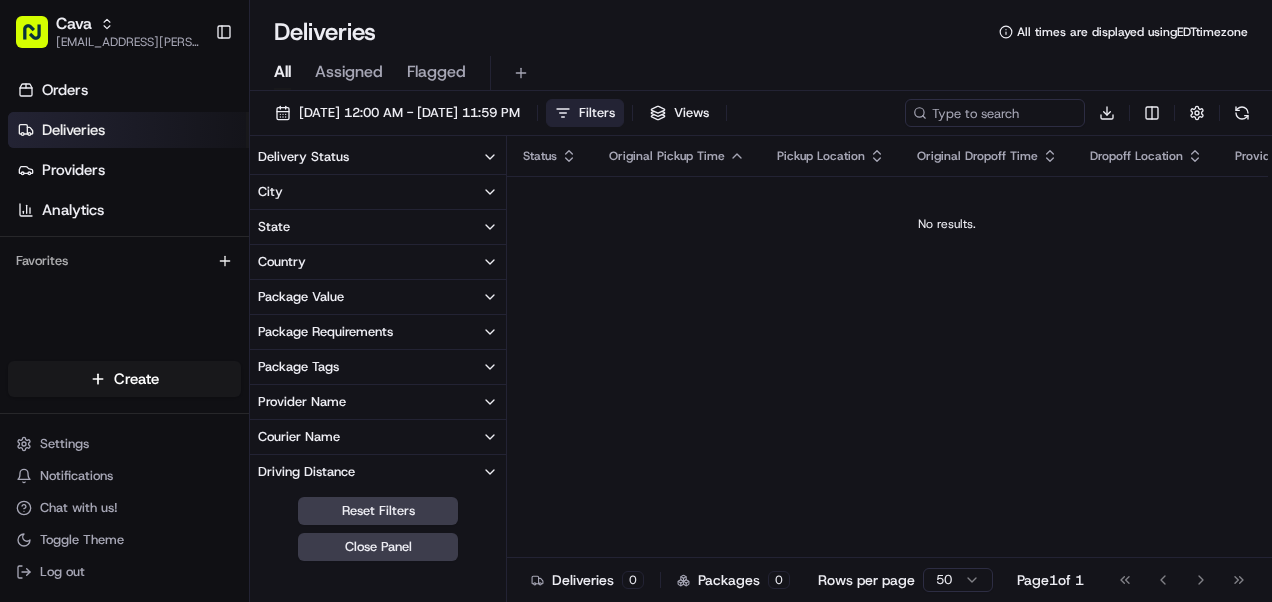 click on "Country" at bounding box center [378, 262] 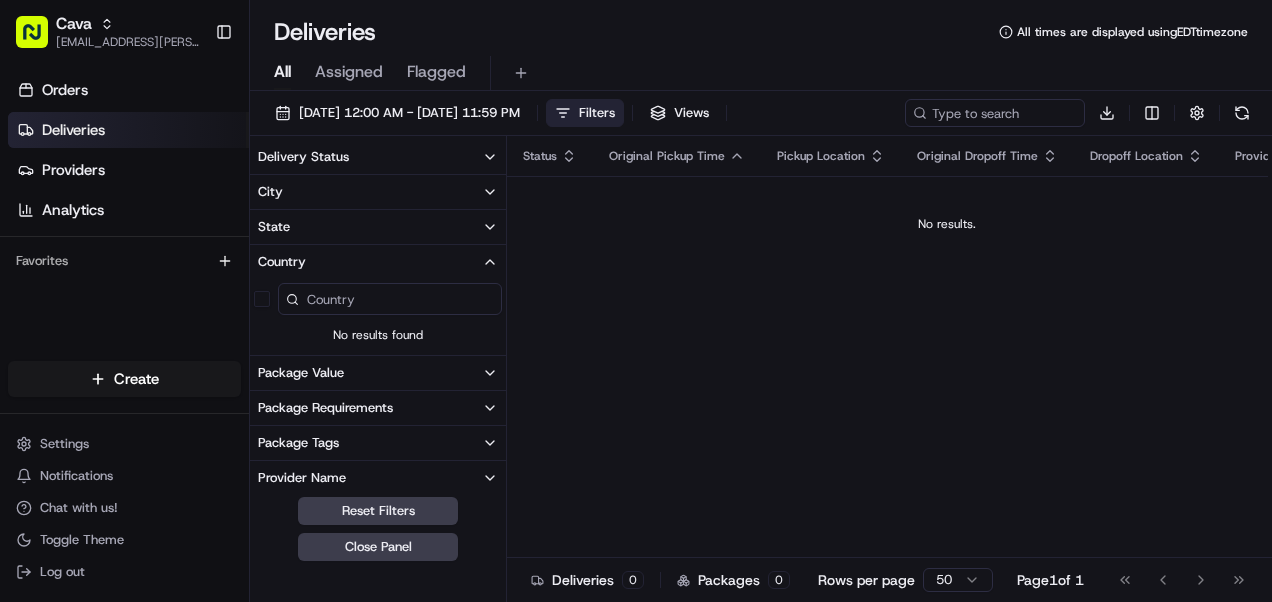 click on "State" at bounding box center [378, 227] 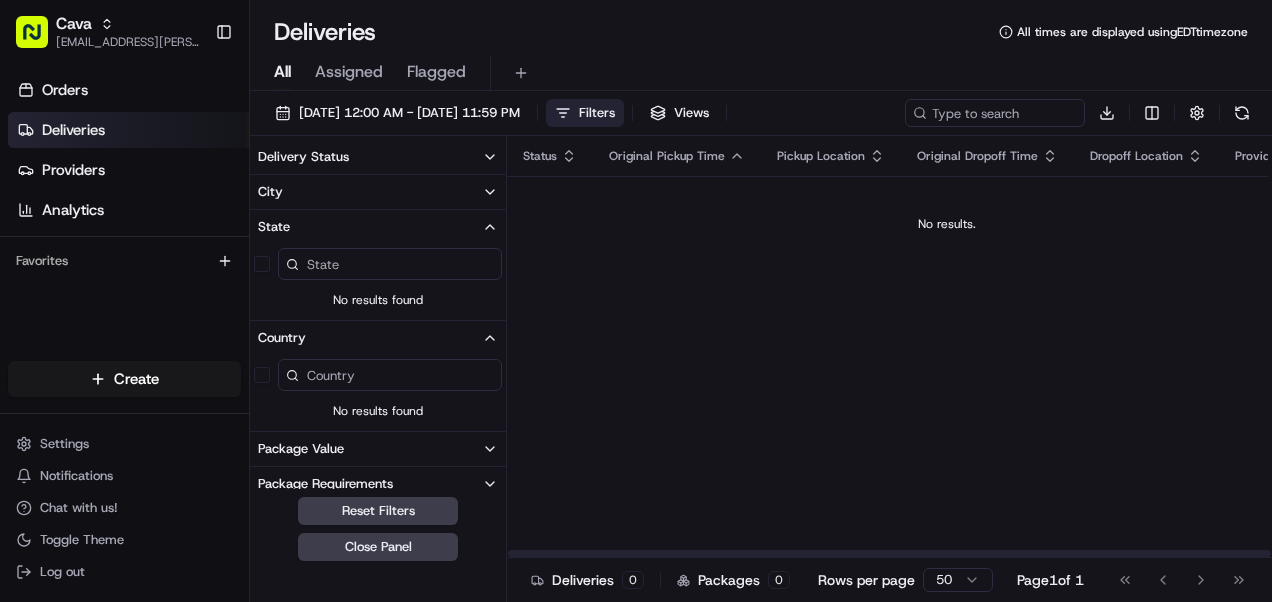 click on "All Assigned Flagged" at bounding box center [761, 69] 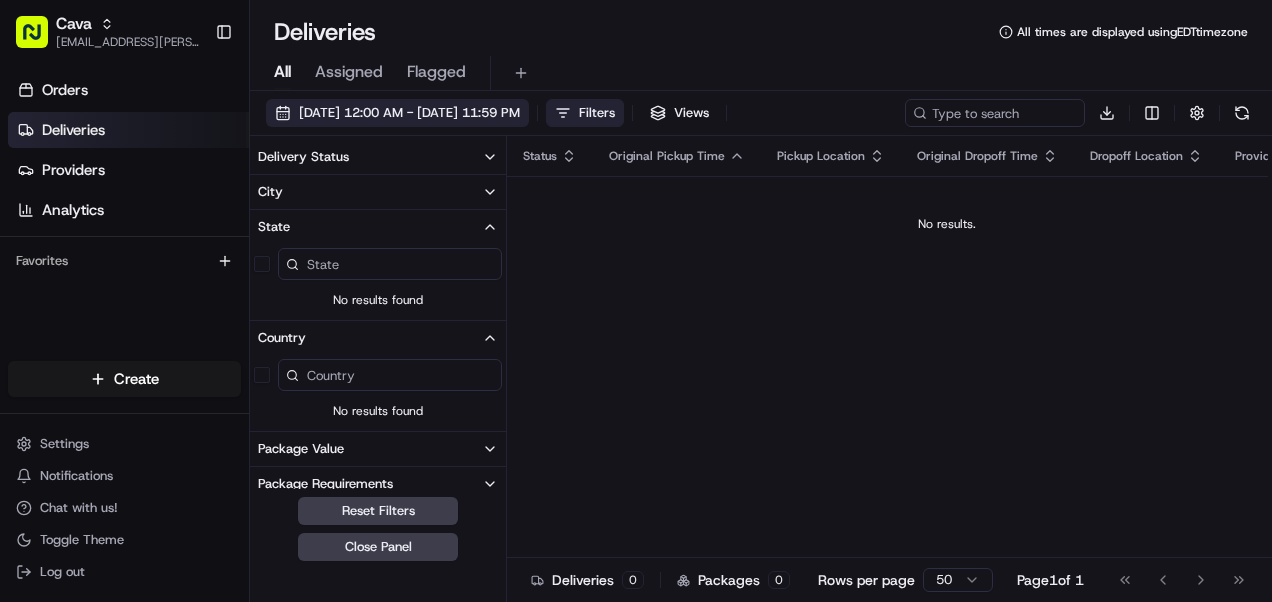 click on "[DATE] 12:00 AM - [DATE] 11:59 PM" at bounding box center [409, 113] 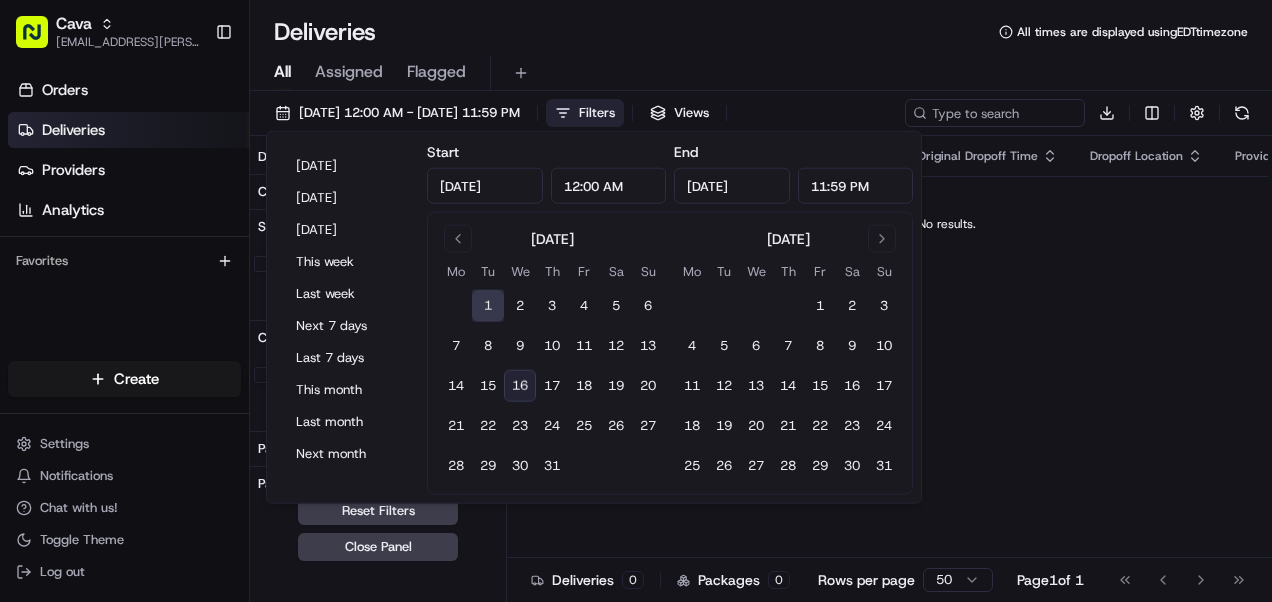 click on "Flagged" at bounding box center (436, 72) 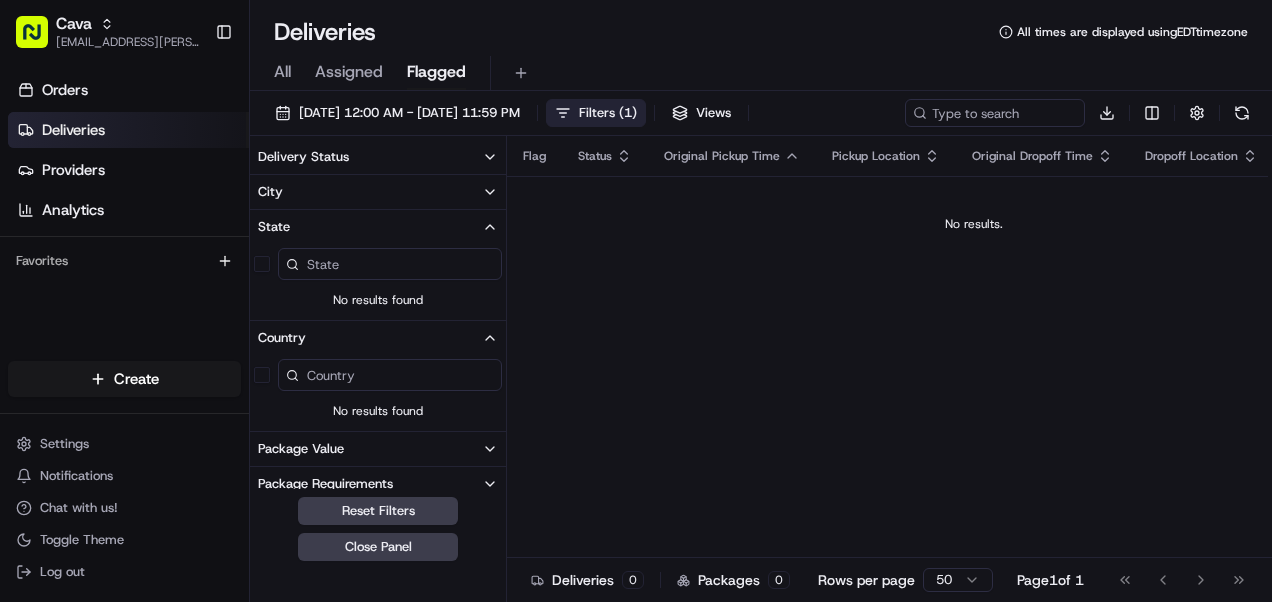 click on "Assigned" at bounding box center [349, 72] 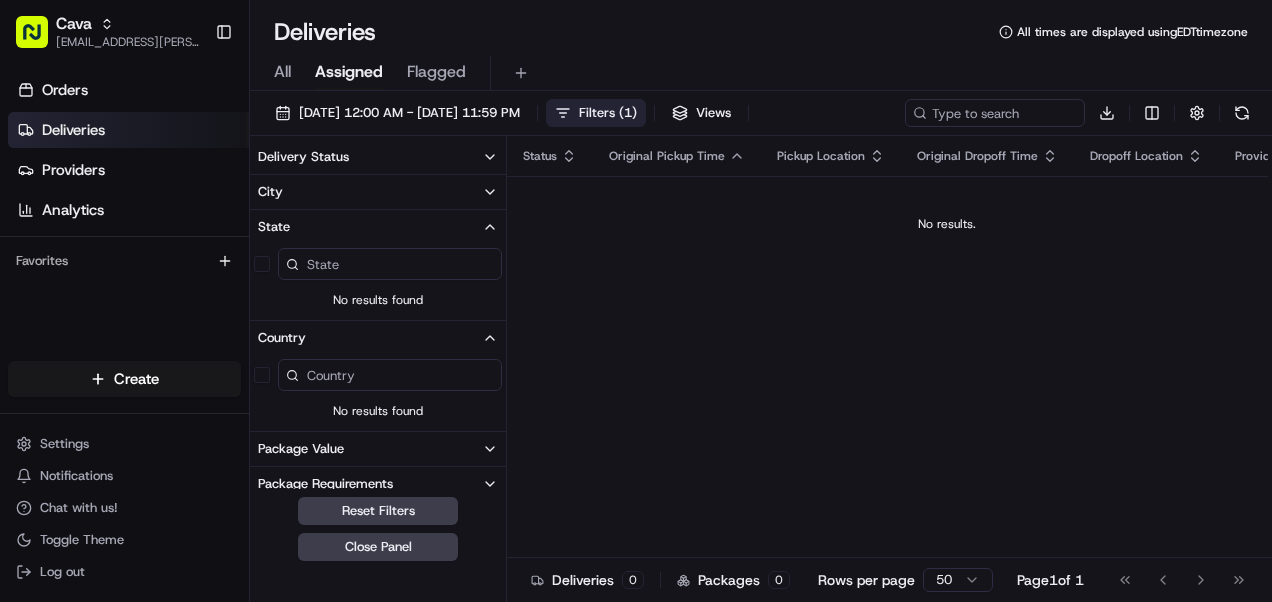 click on "Filters ( 1 )" at bounding box center [608, 113] 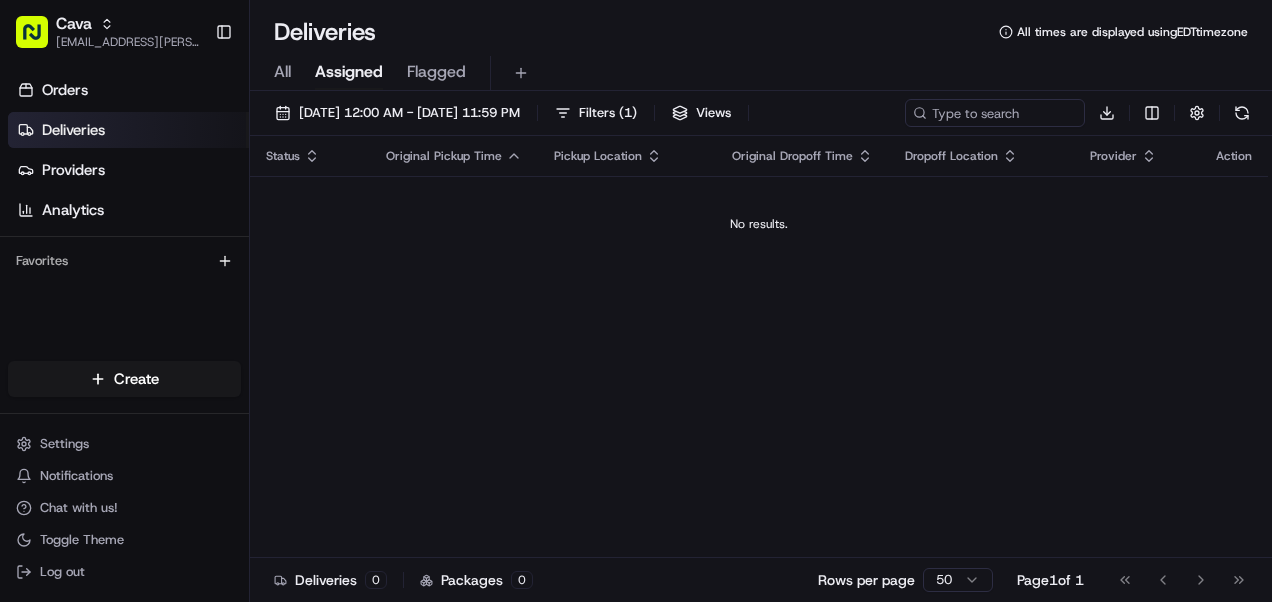 click on "Status" at bounding box center [310, 156] 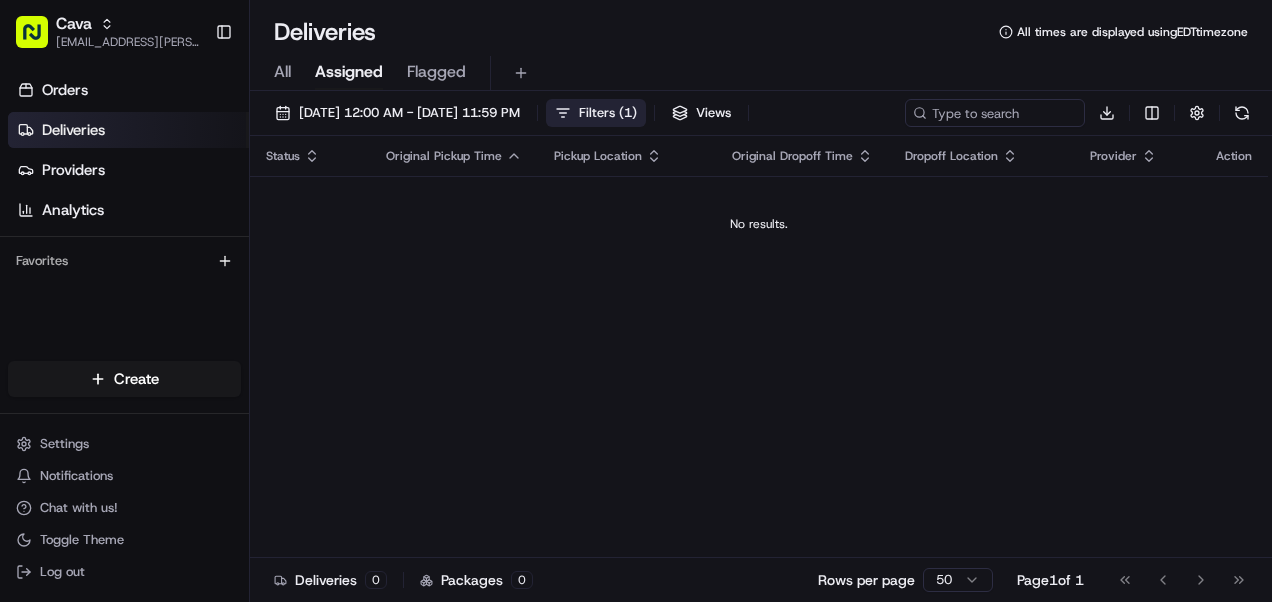click on "Filters ( 1 )" at bounding box center (608, 113) 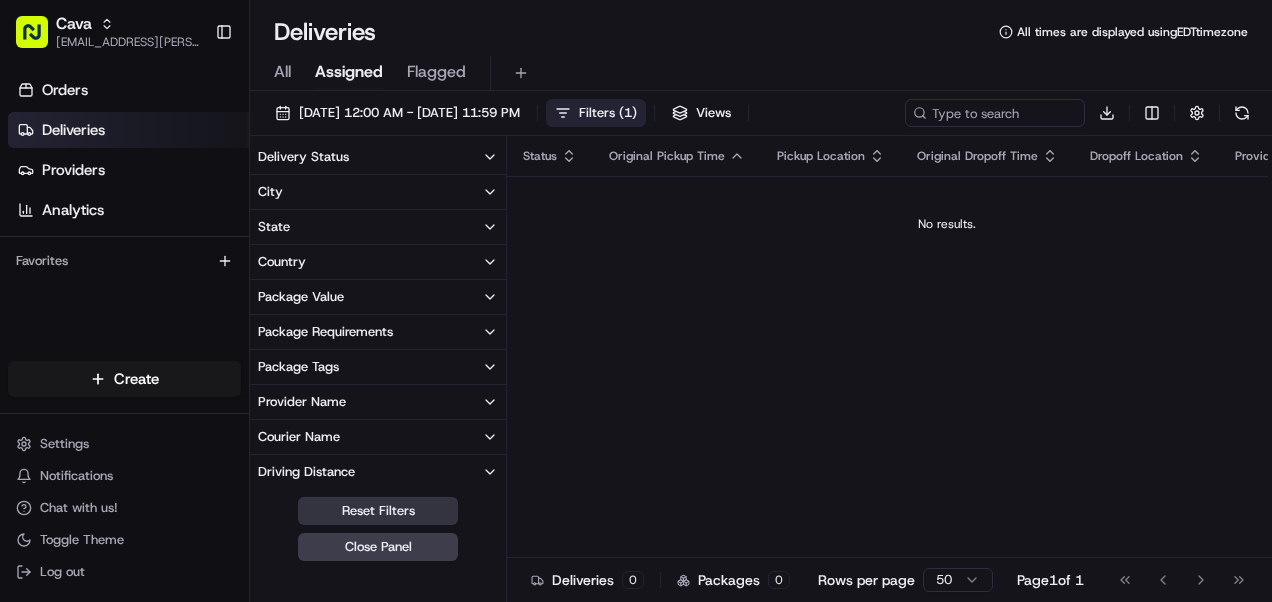 click on "Reset Filters" at bounding box center [378, 511] 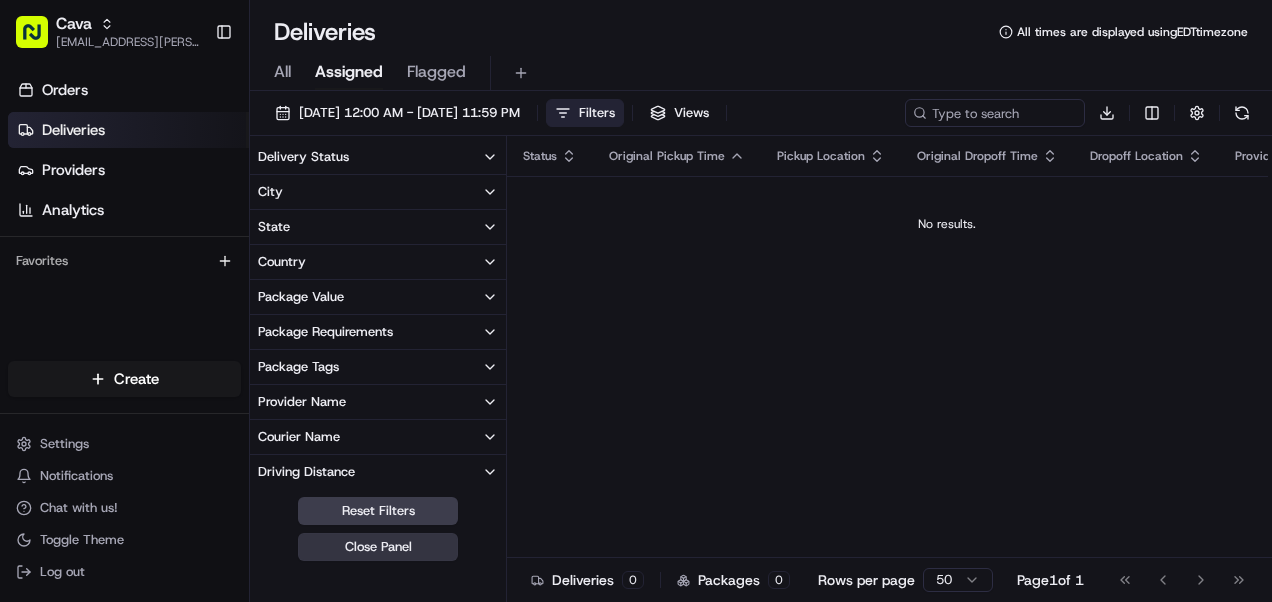 click on "Close Panel" at bounding box center (378, 547) 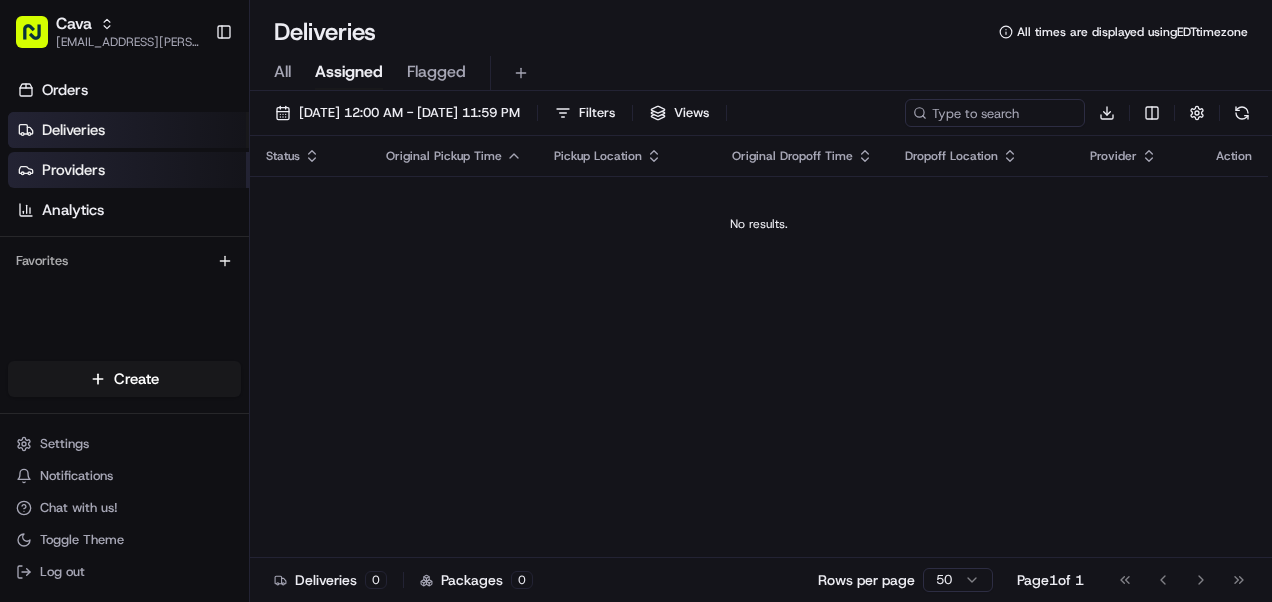 click on "Providers" at bounding box center (128, 170) 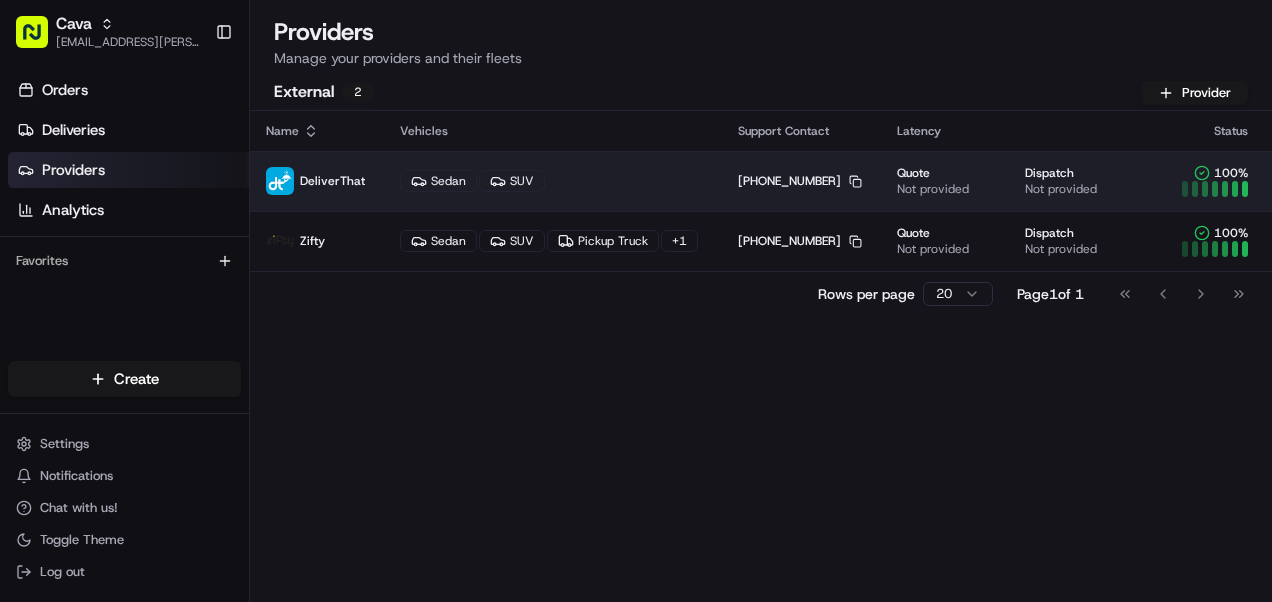 click on "DeliverThat" at bounding box center (317, 181) 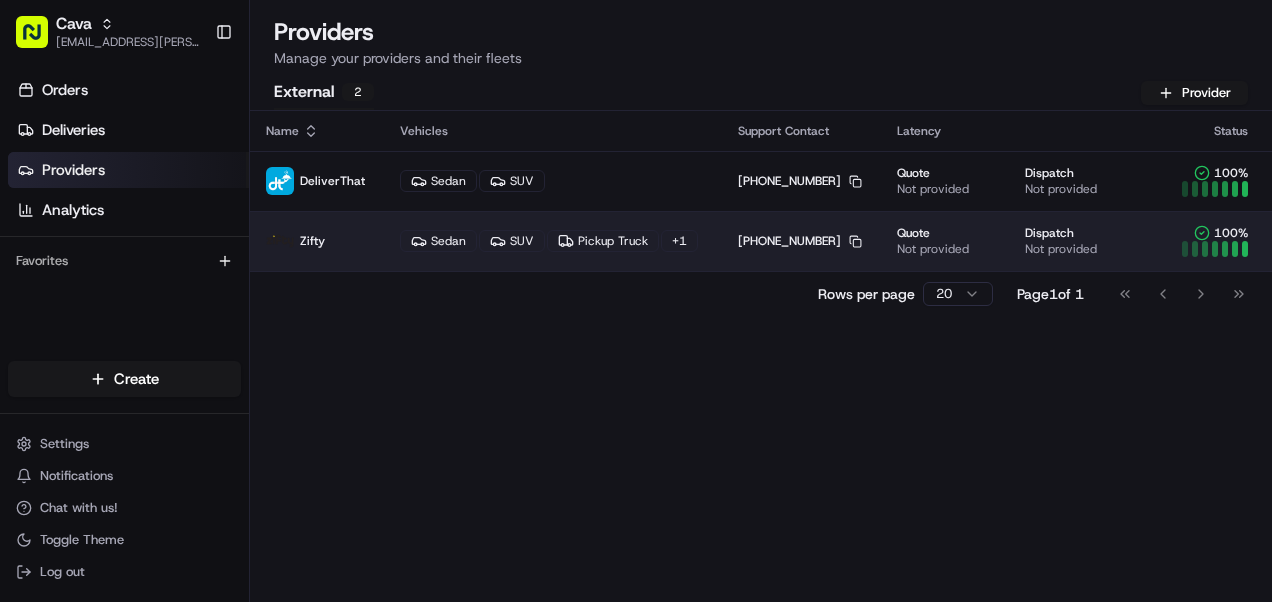 click on "Zifty" at bounding box center (317, 241) 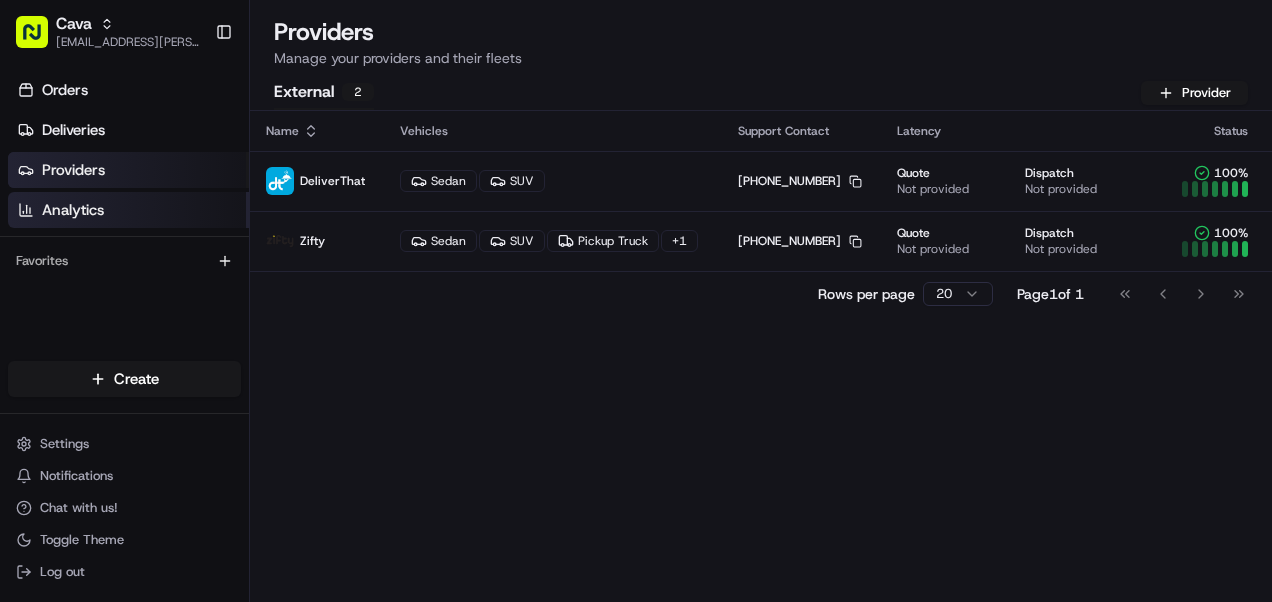 click on "Analytics" at bounding box center [73, 210] 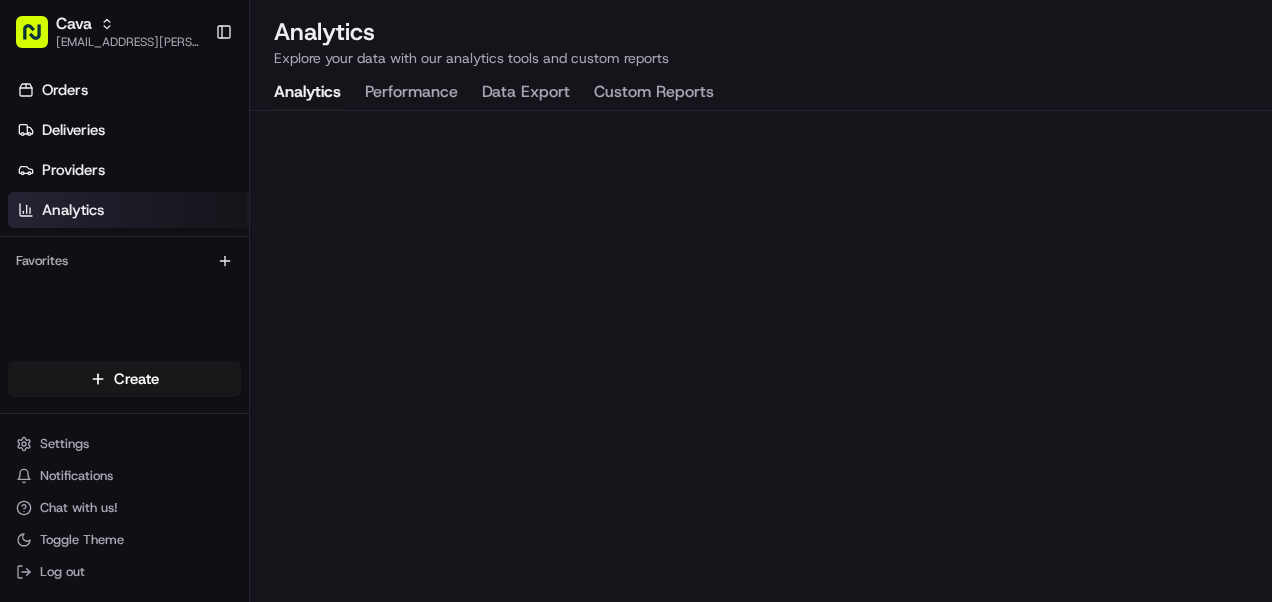 click on "Performance" at bounding box center [411, 93] 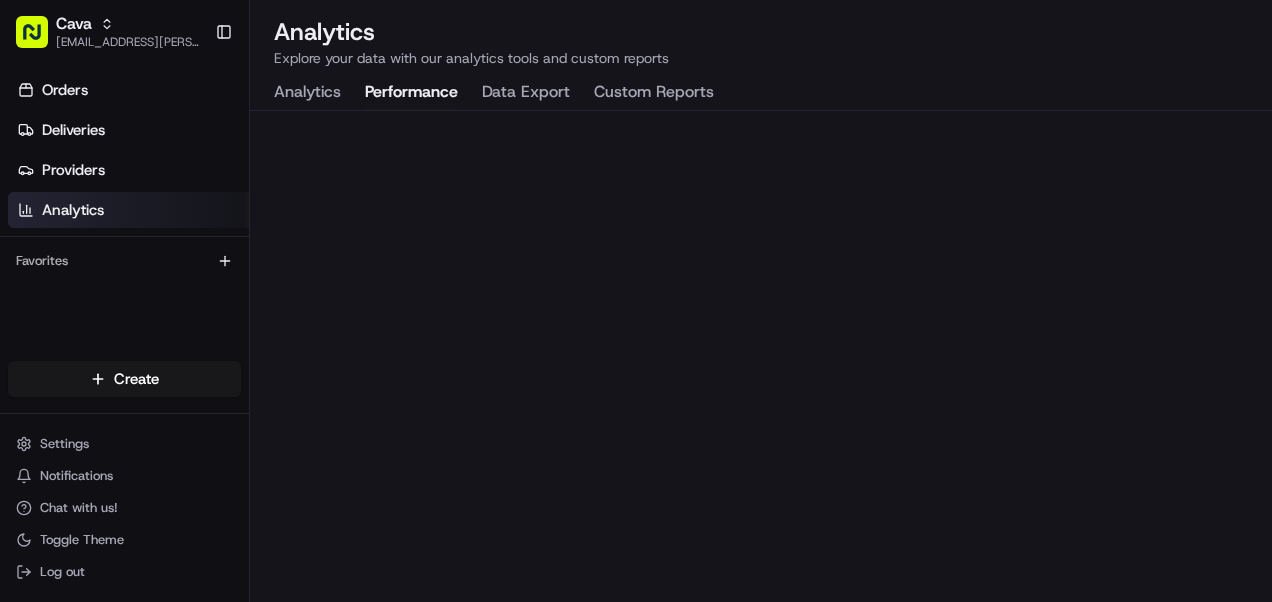click on "Data Export" at bounding box center [526, 93] 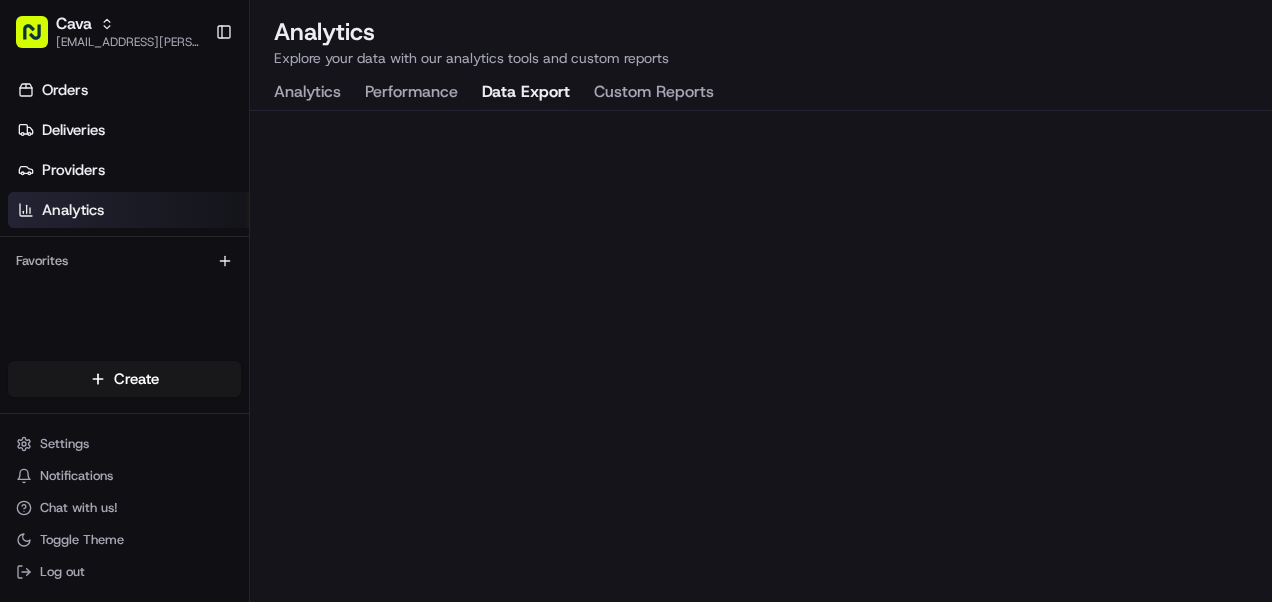 click on "Analytics" at bounding box center [307, 93] 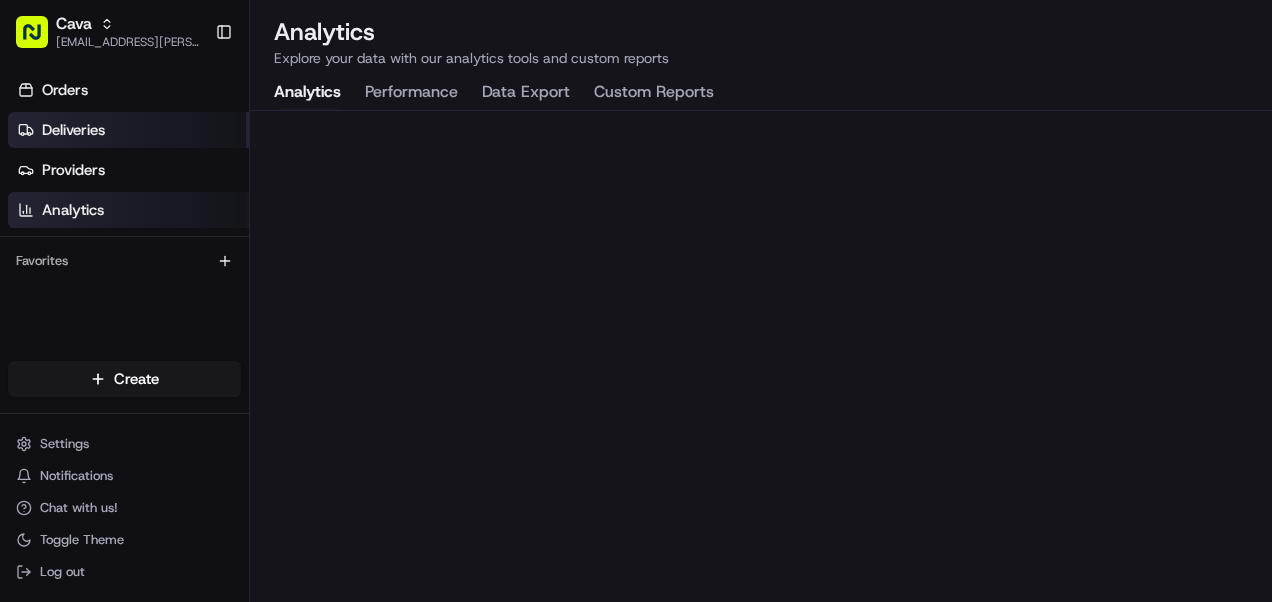 click on "Deliveries" at bounding box center [73, 130] 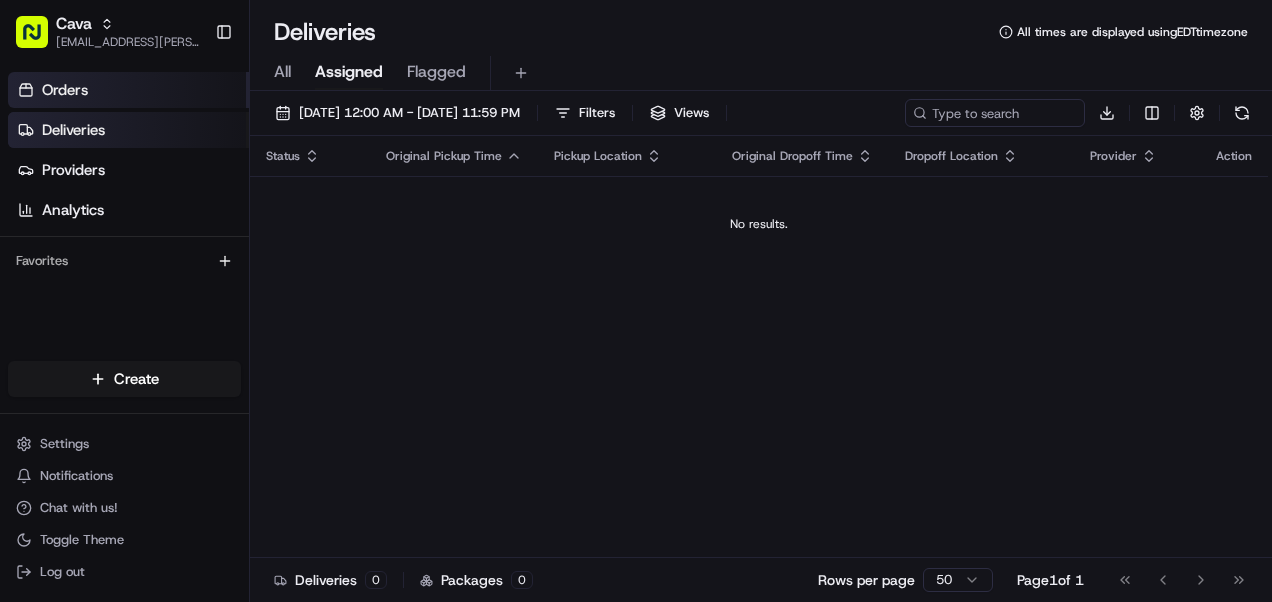 click on "Orders" at bounding box center [128, 90] 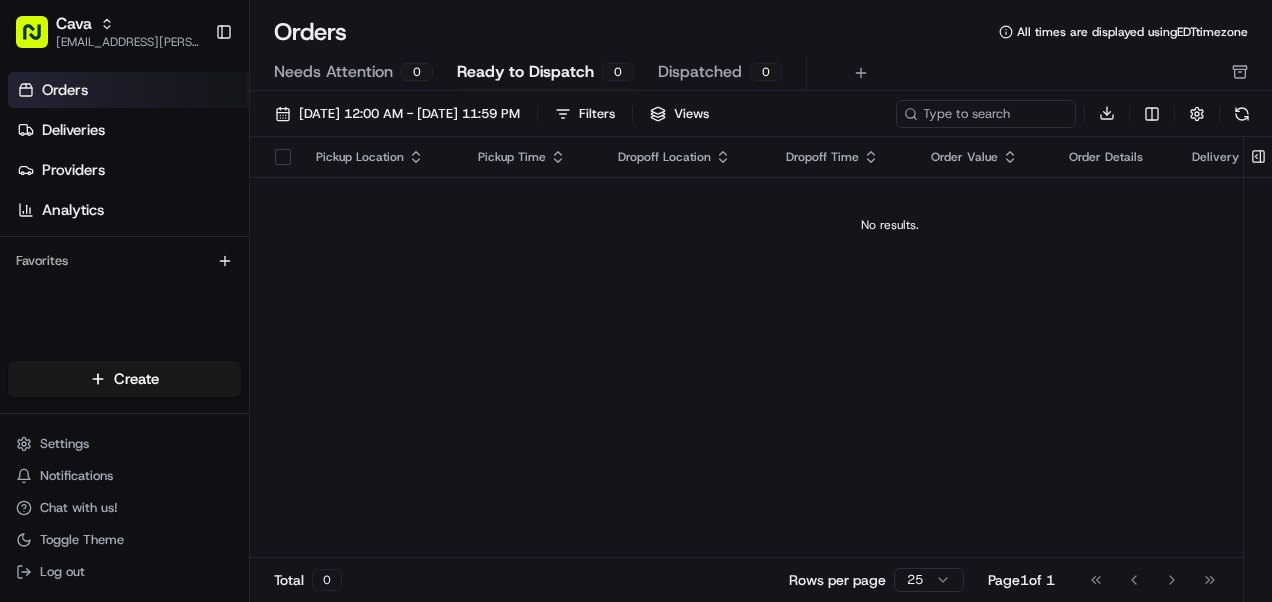 click on "Pickup Location" at bounding box center [381, 157] 